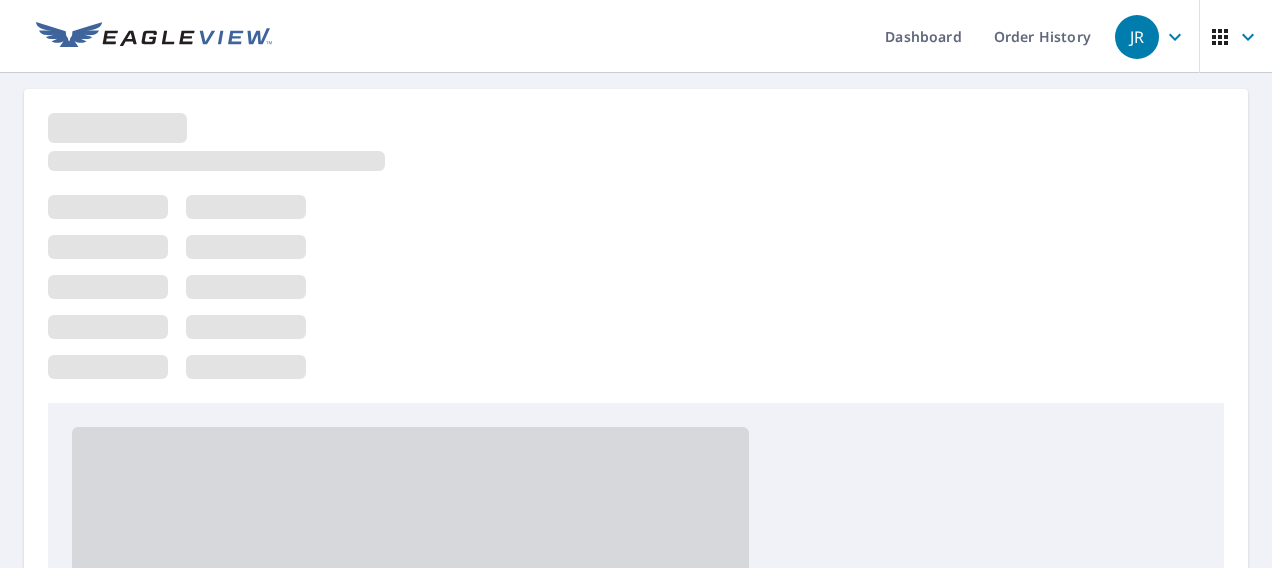 scroll, scrollTop: 0, scrollLeft: 0, axis: both 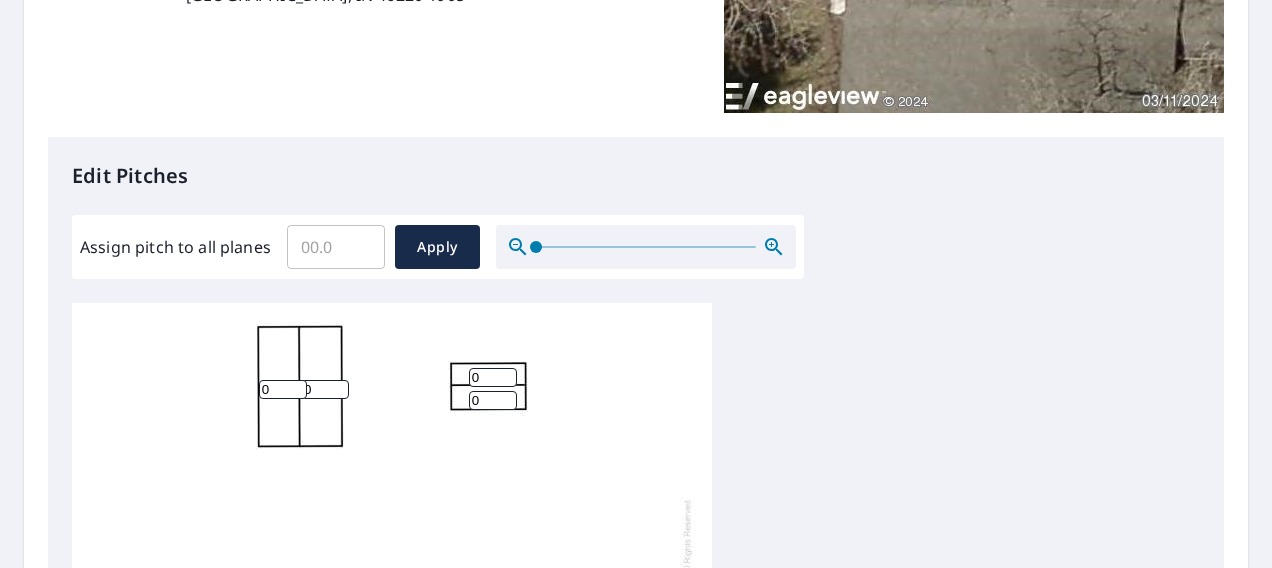 click on "0" at bounding box center [283, 389] 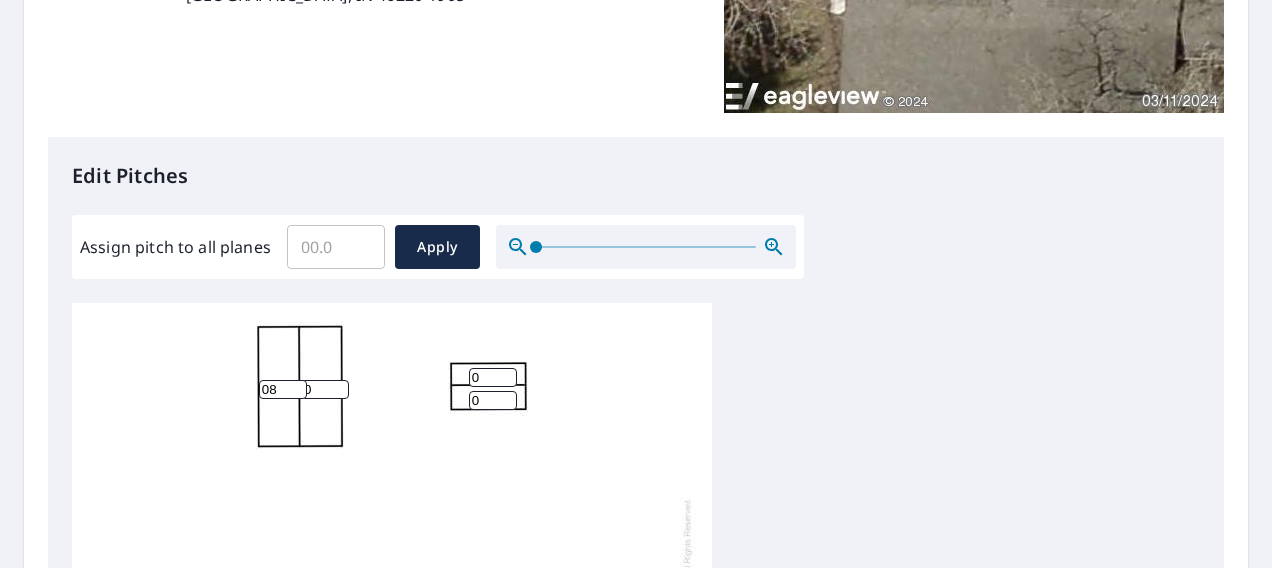 type on "08" 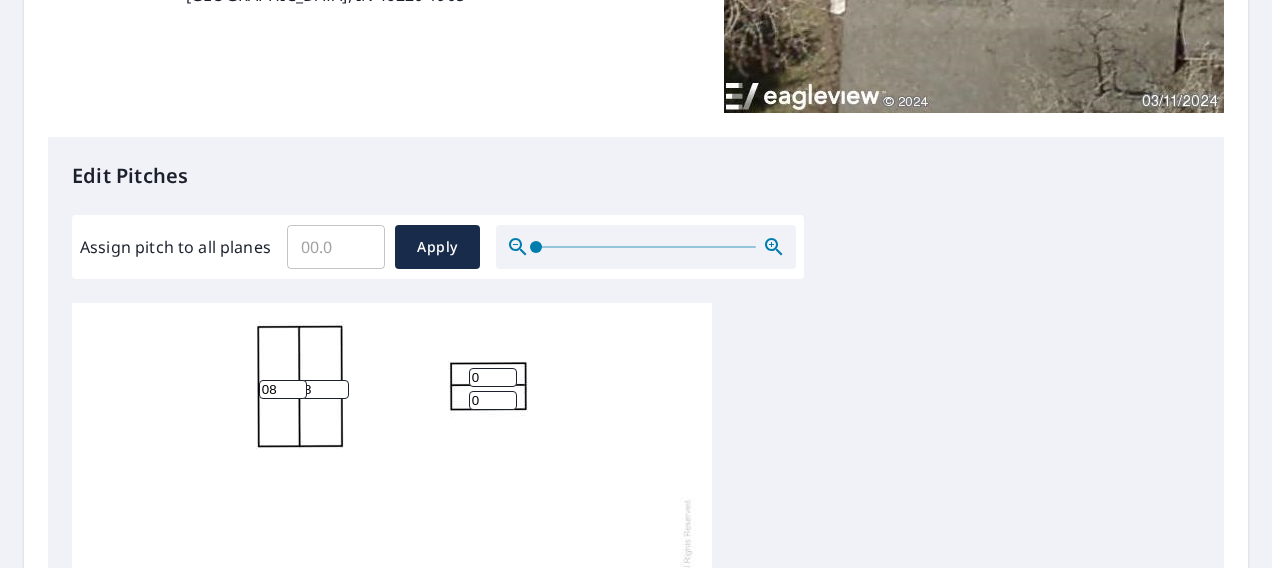 type on "8" 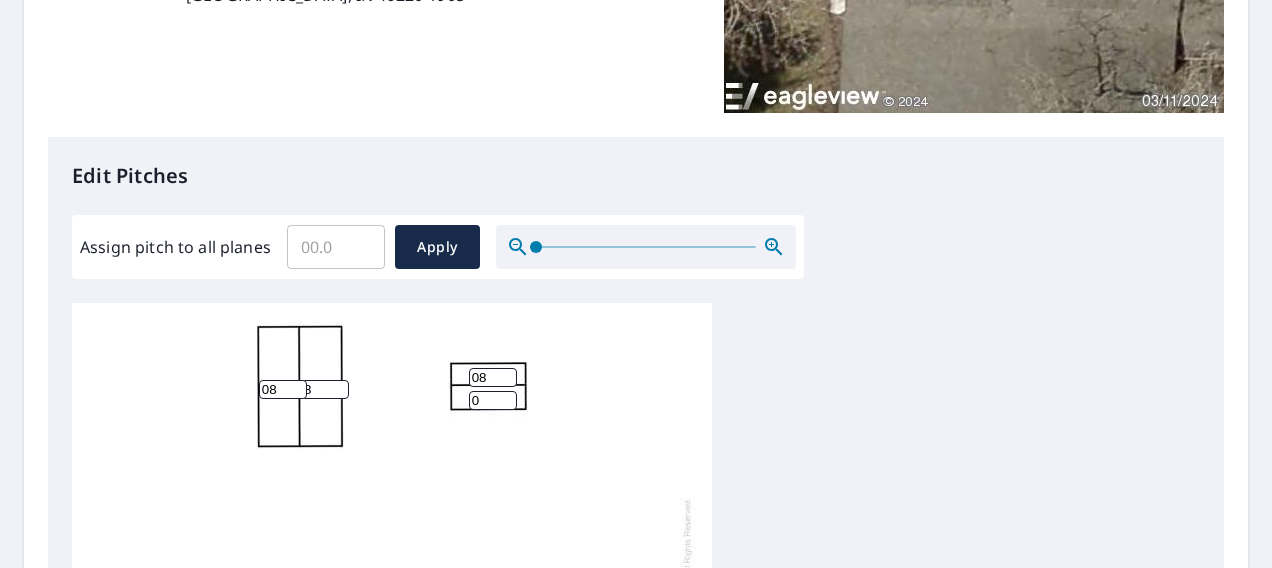 type on "08" 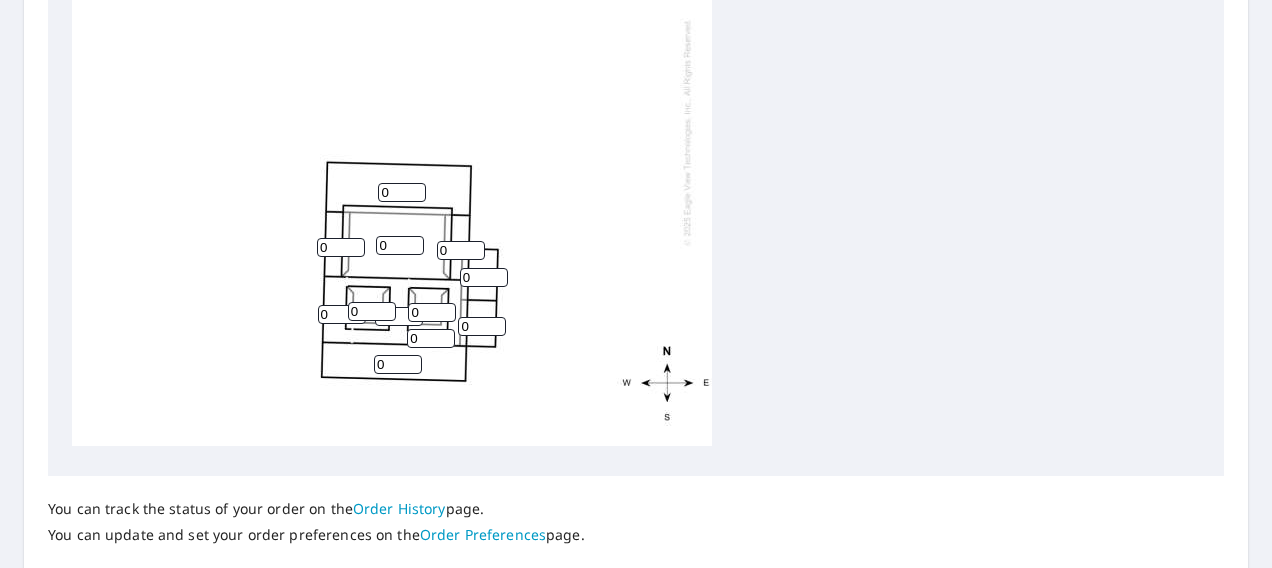 scroll, scrollTop: 900, scrollLeft: 0, axis: vertical 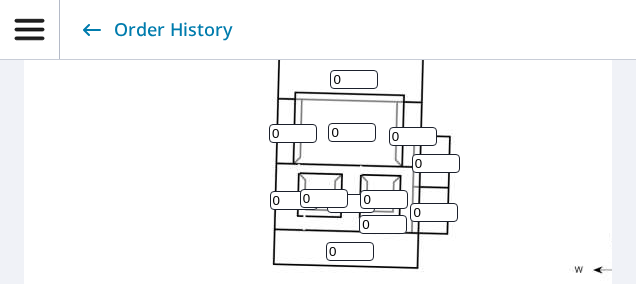 type on "08" 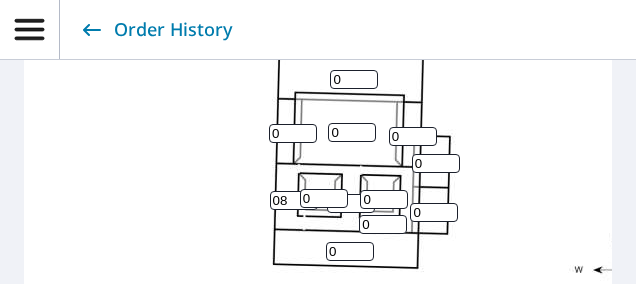 type on "08" 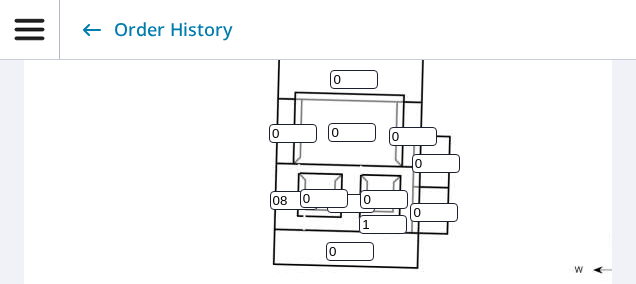 click on "1" at bounding box center (383, 224) 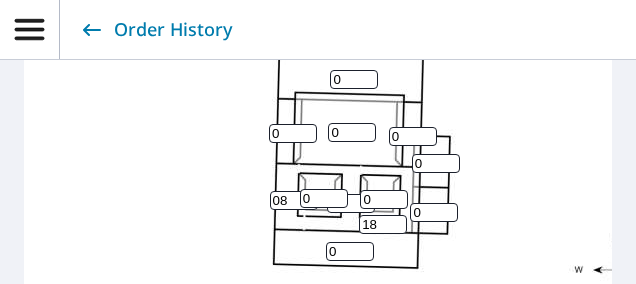 drag, startPoint x: 376, startPoint y: 215, endPoint x: 362, endPoint y: 213, distance: 14.142136 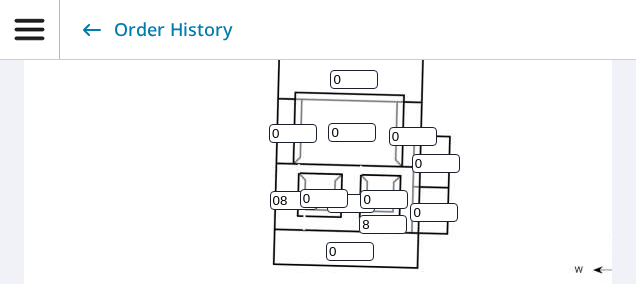 type on "8" 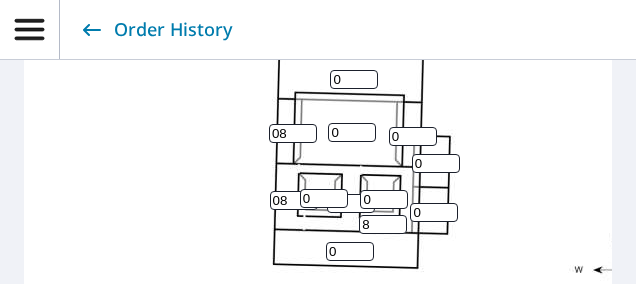 type on "08" 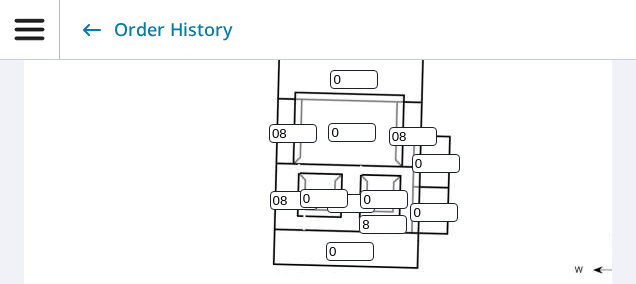 scroll, scrollTop: 0, scrollLeft: 0, axis: both 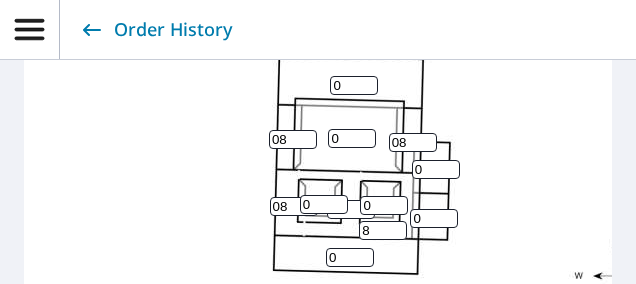 type on "08" 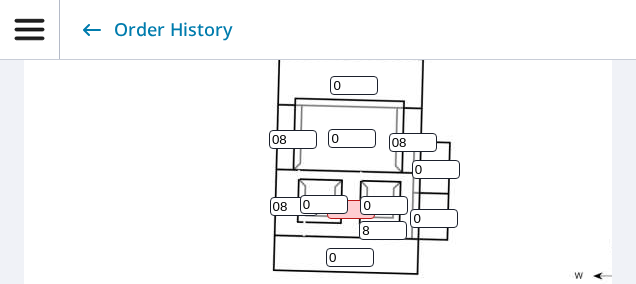 scroll, scrollTop: 1466, scrollLeft: 0, axis: vertical 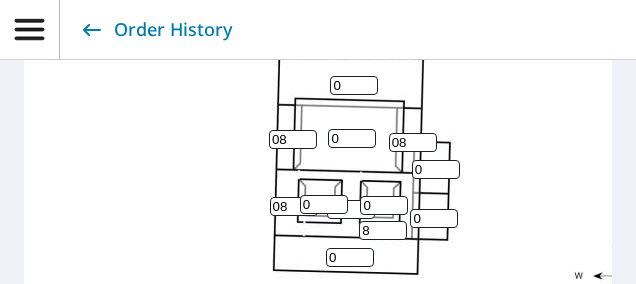 type on "0" 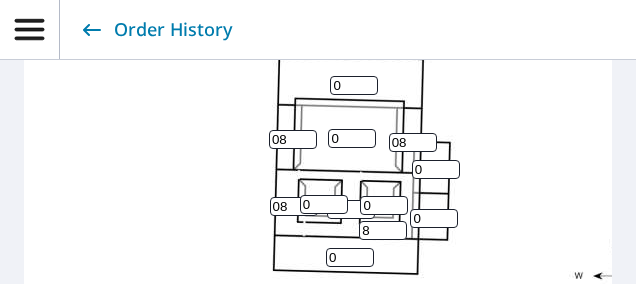 type on "8" 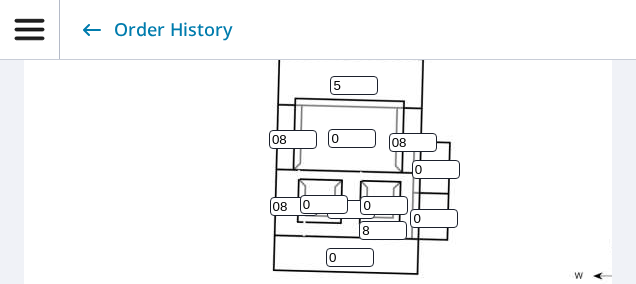 type on "5" 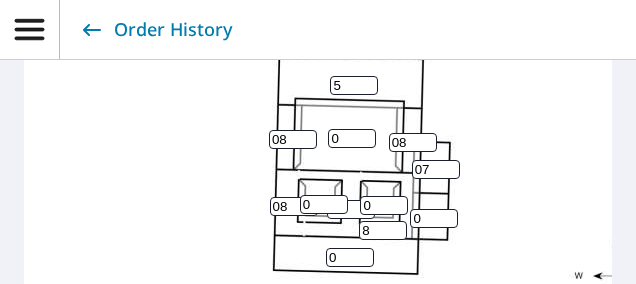 type on "07" 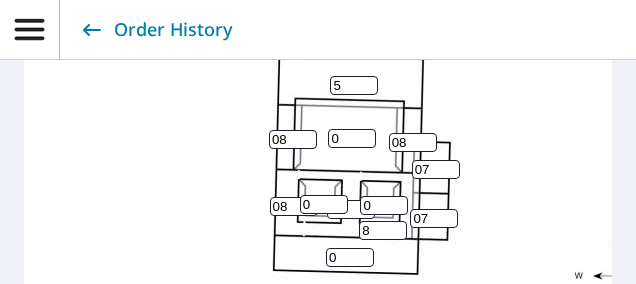 type on "07" 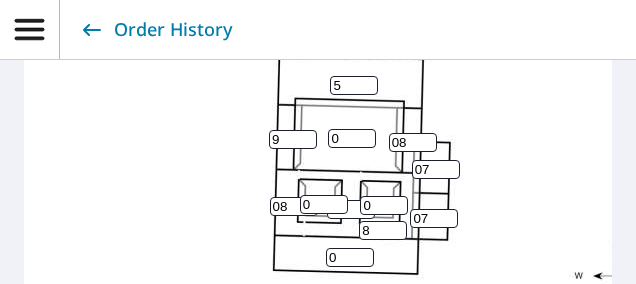 type on "9" 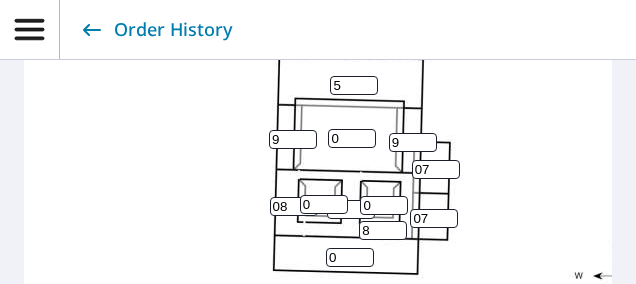 type on "9" 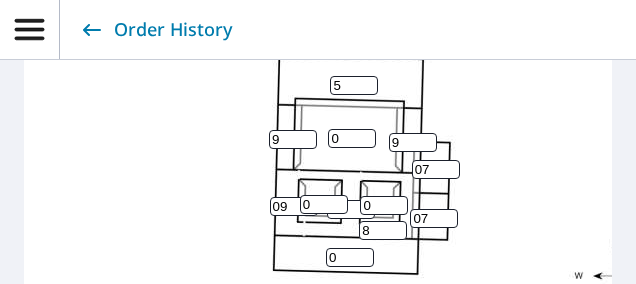 type on "09" 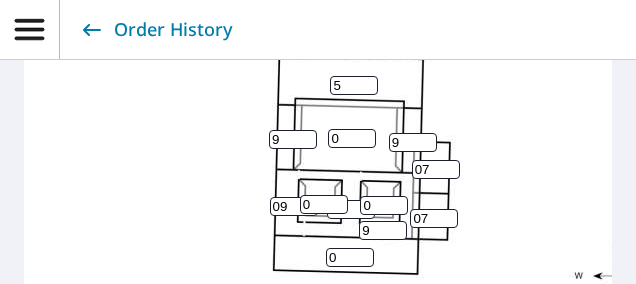 type on "9" 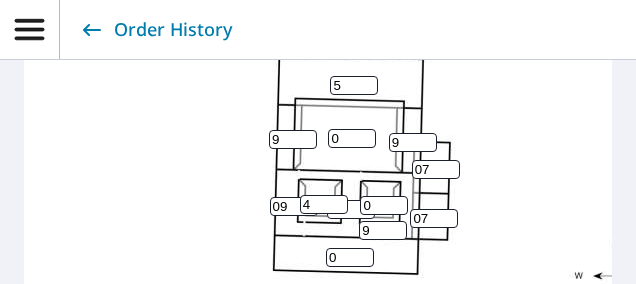 type on "4" 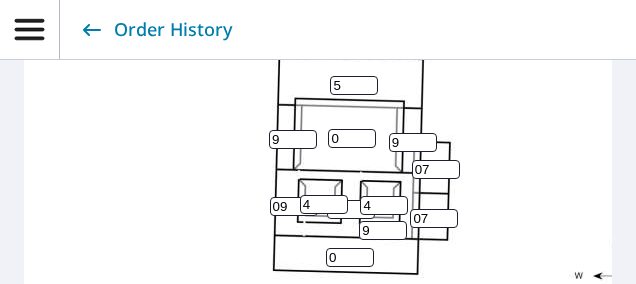 type on "4" 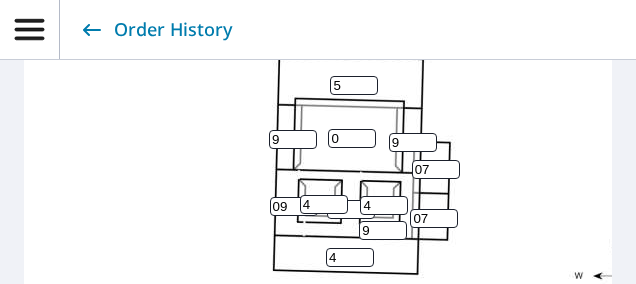 type on "4" 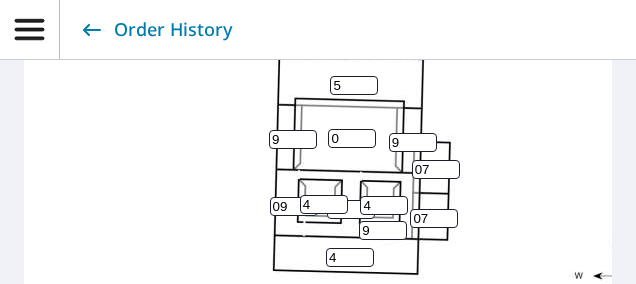 click on "0" at bounding box center [352, 138] 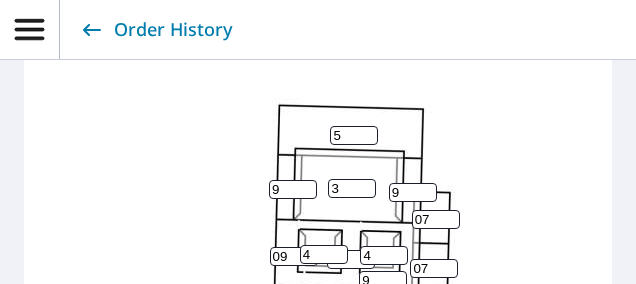 scroll, scrollTop: 1366, scrollLeft: 0, axis: vertical 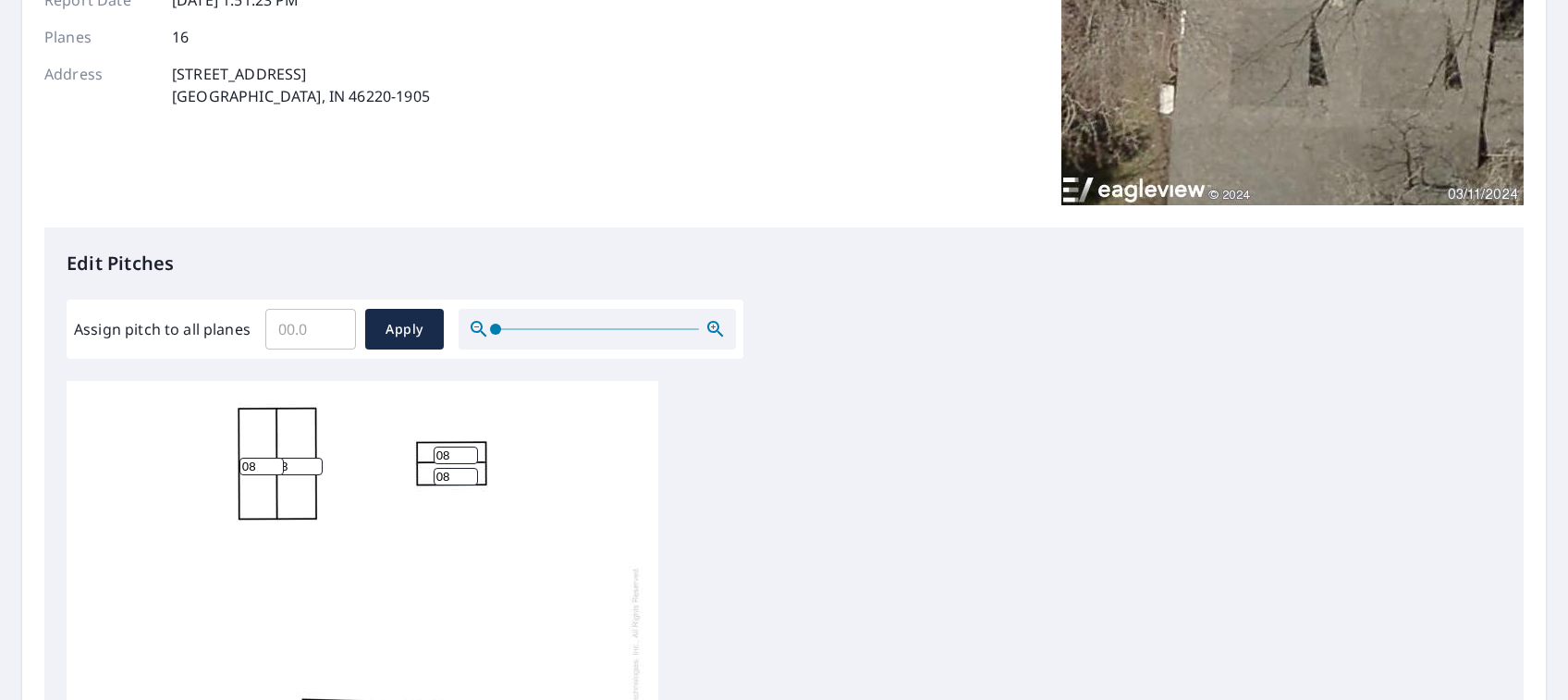 type on "3" 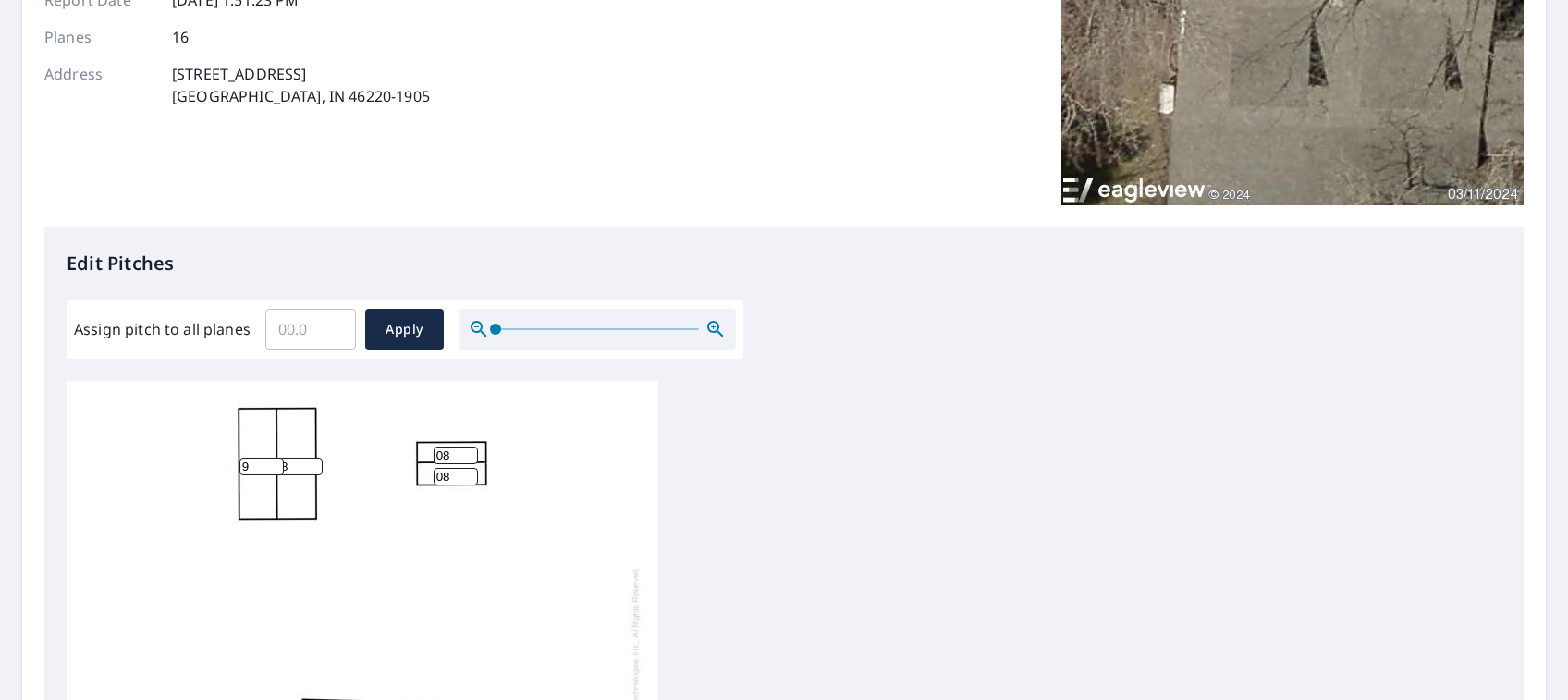 click on "9" at bounding box center [262, 466] 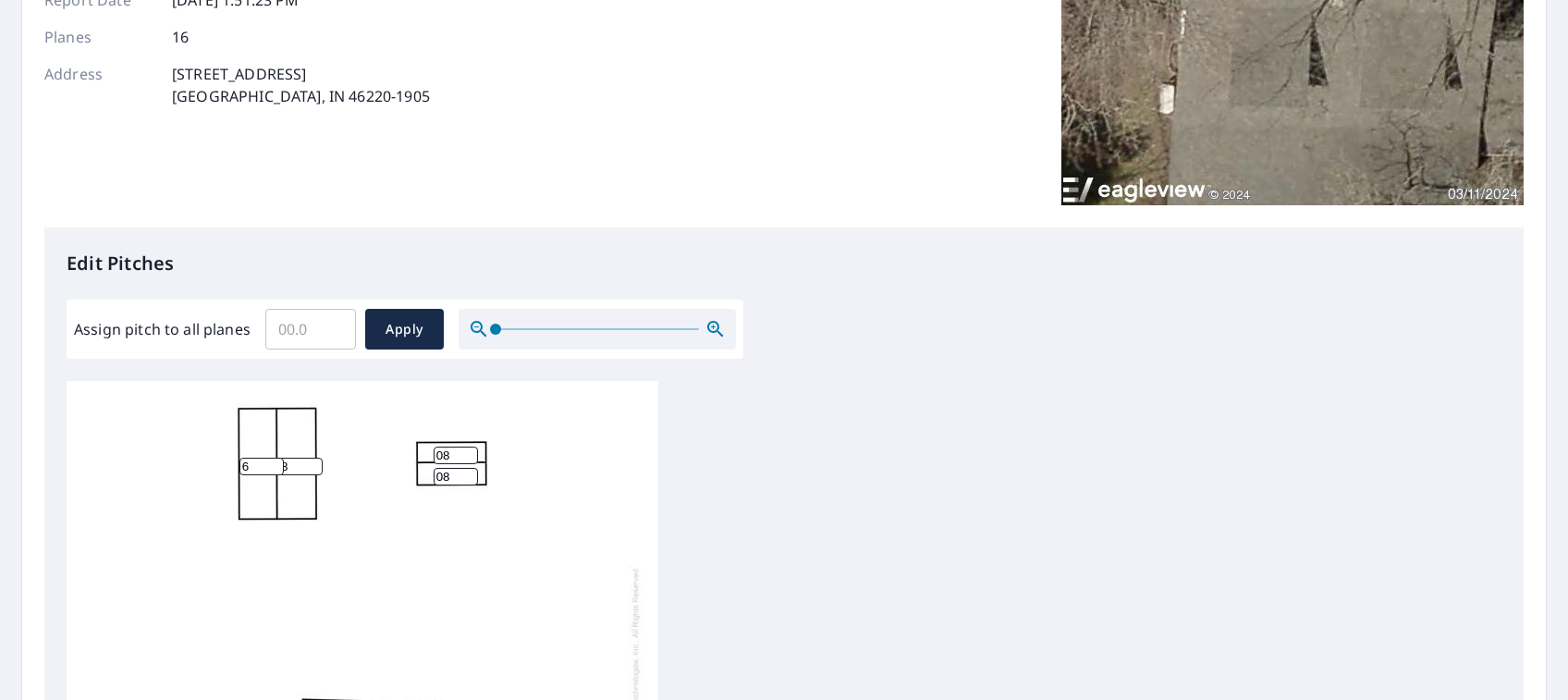 type on "6" 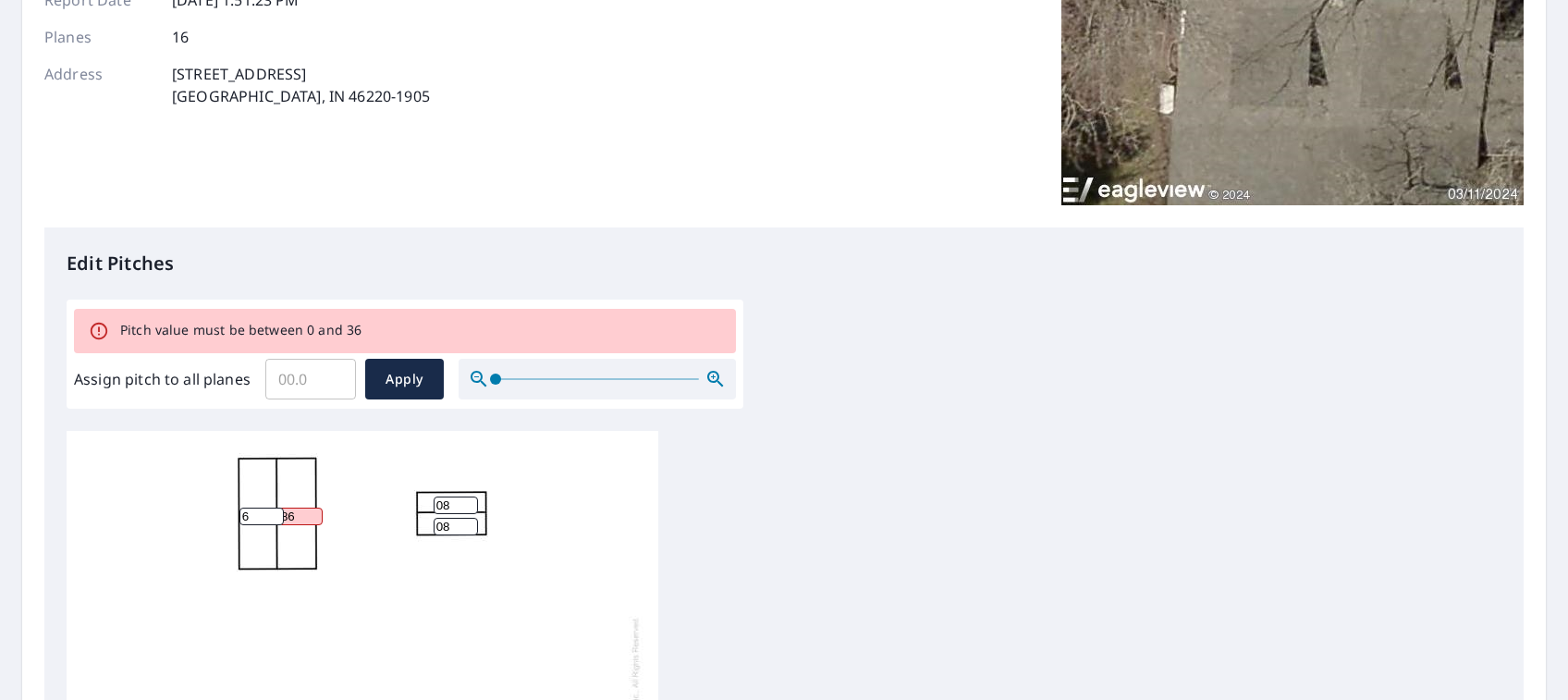 type on "8" 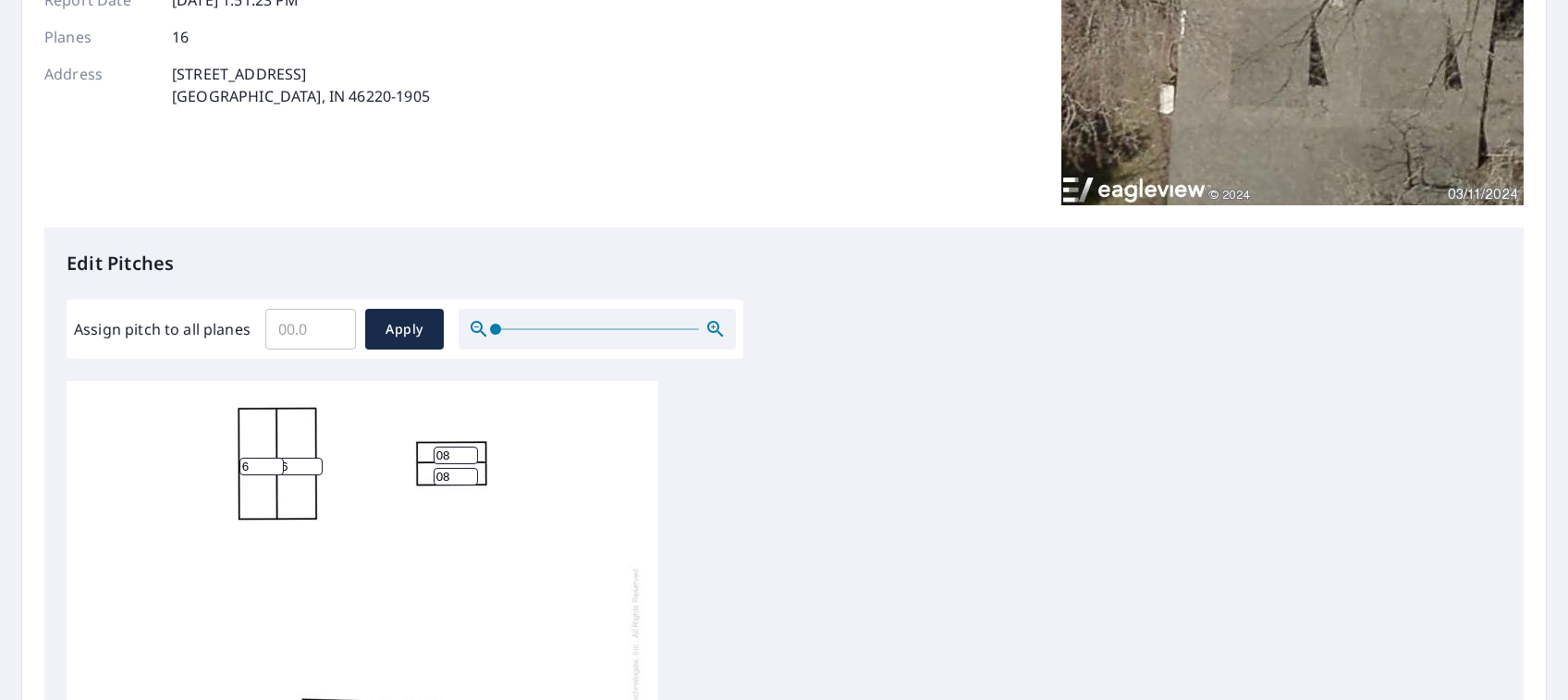 type on "6" 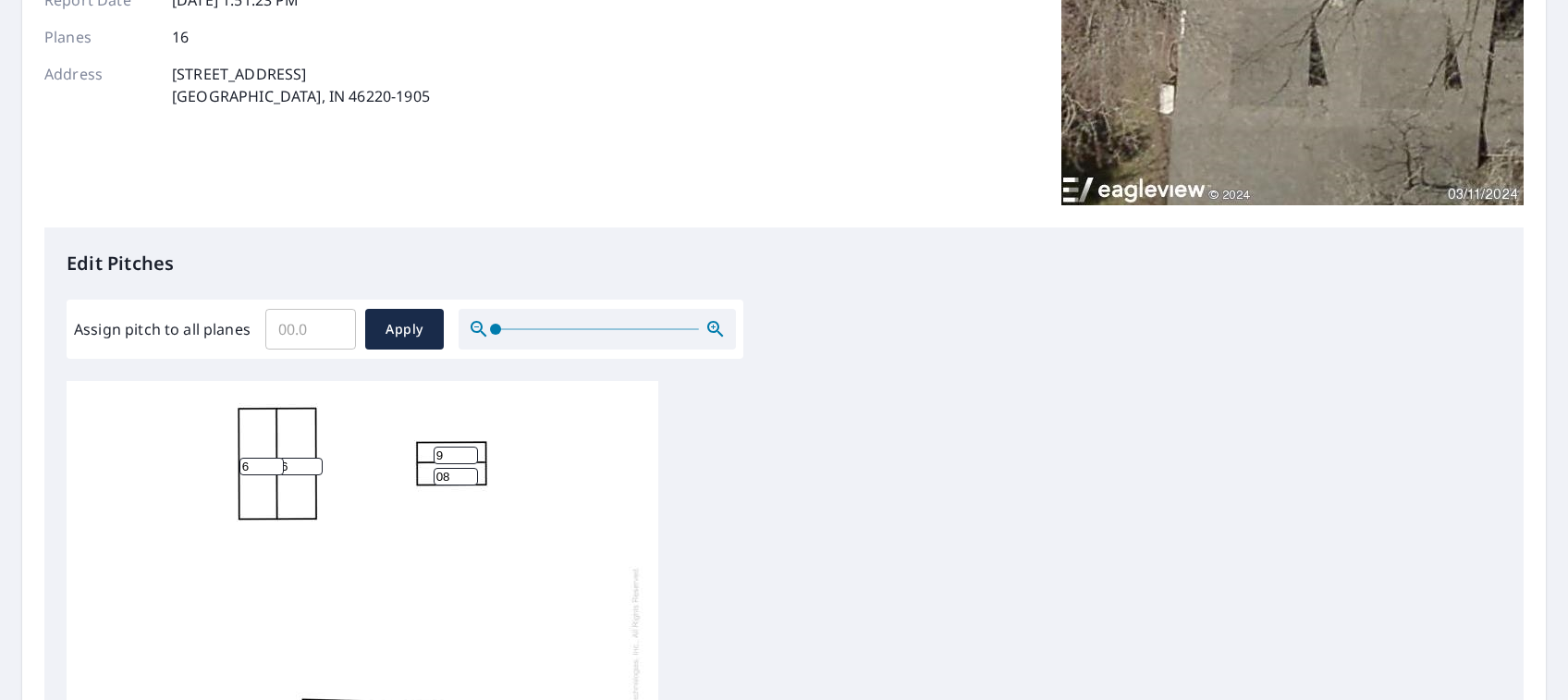 click on "9" at bounding box center [456, 455] 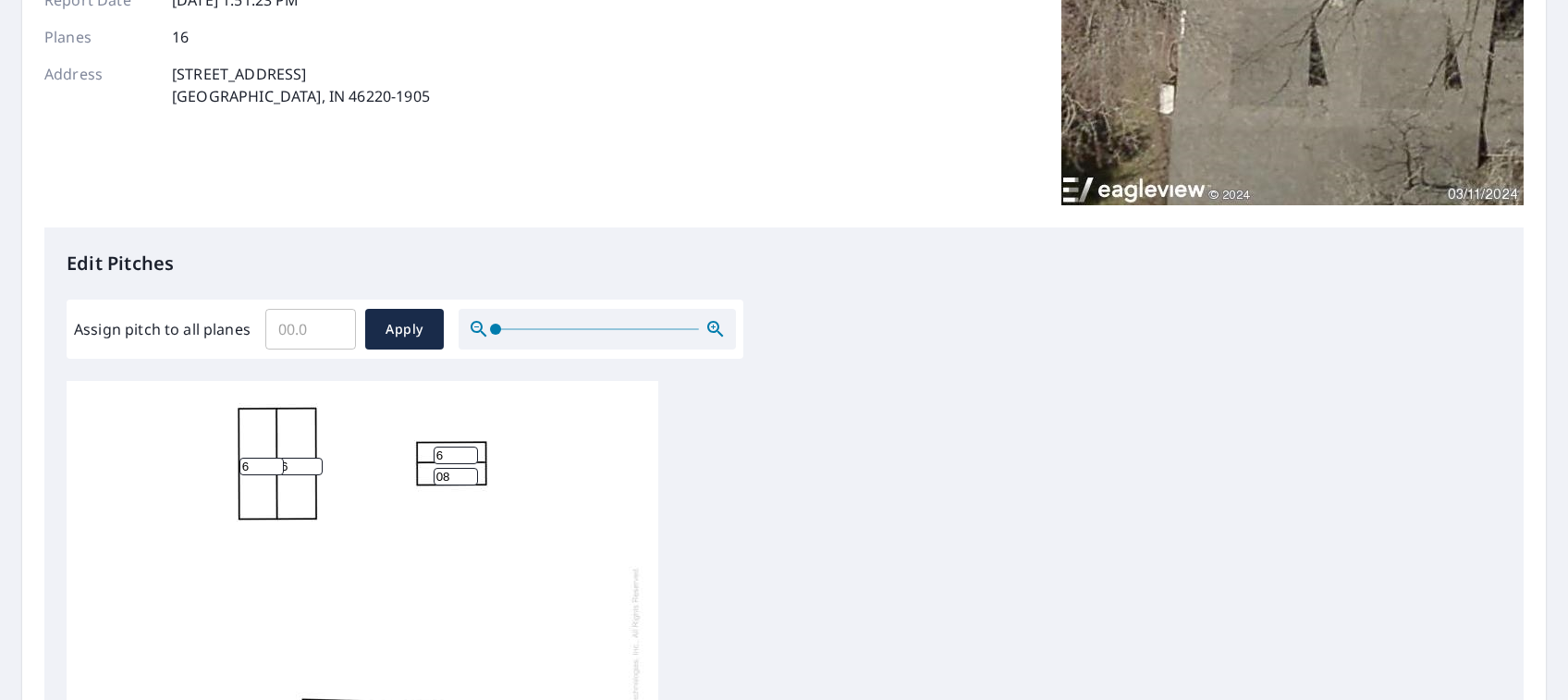 type on "6" 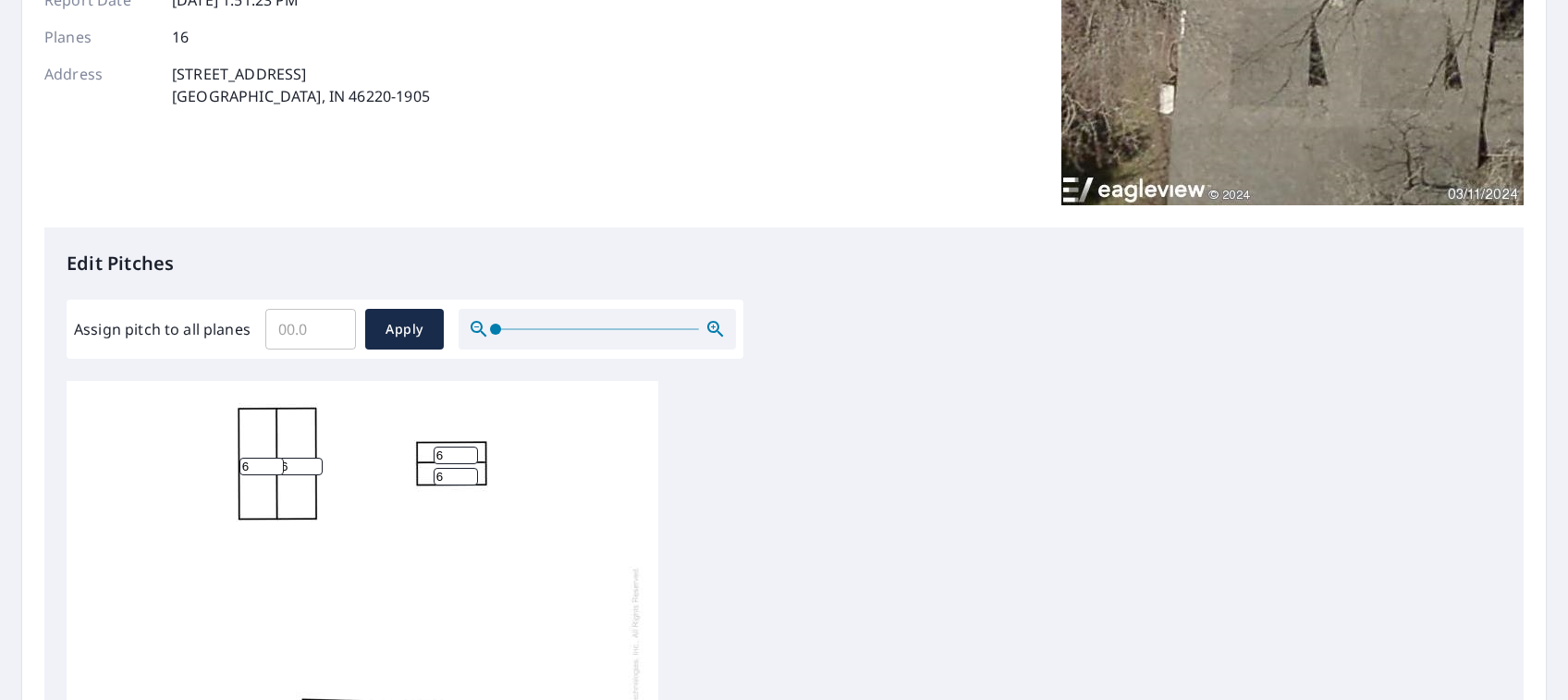 type on "6" 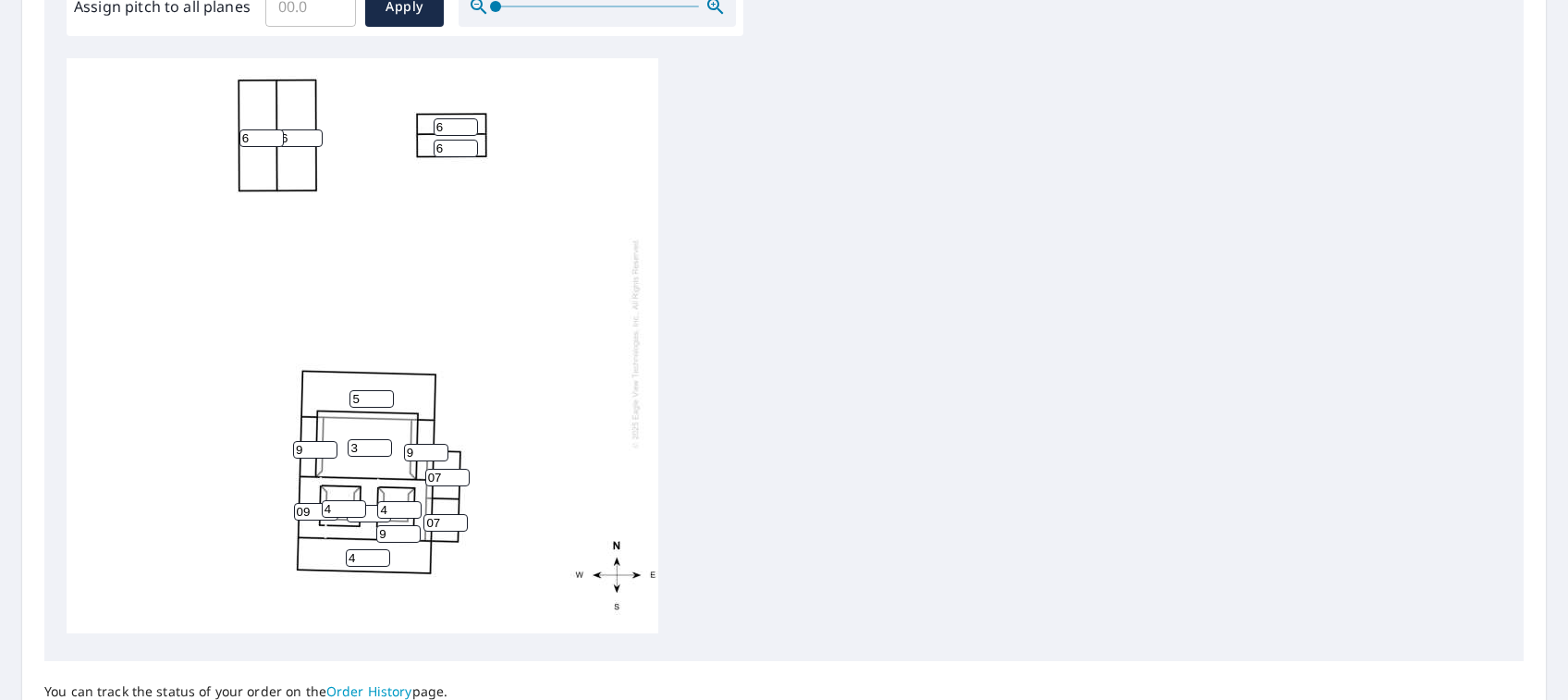 scroll, scrollTop: 762, scrollLeft: 0, axis: vertical 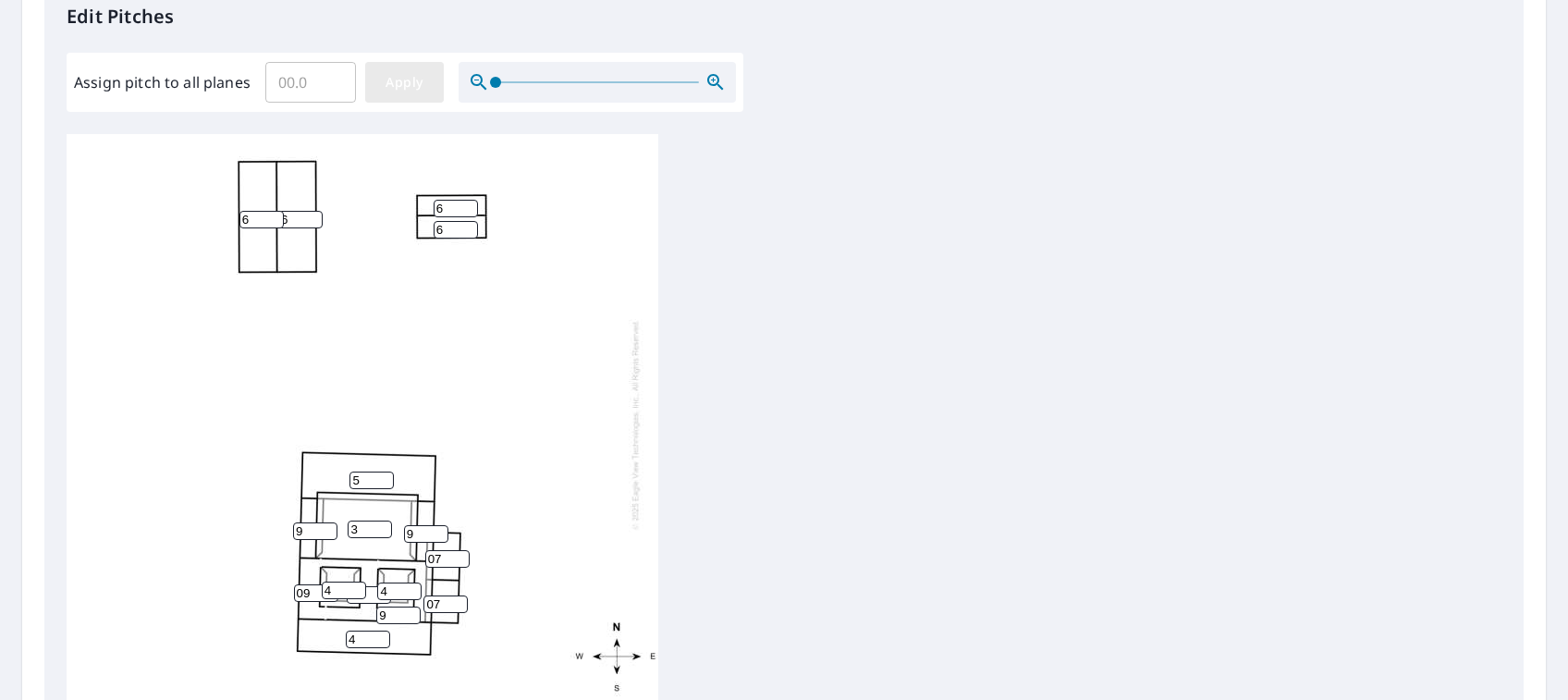 click on "Apply" at bounding box center (404, 82) 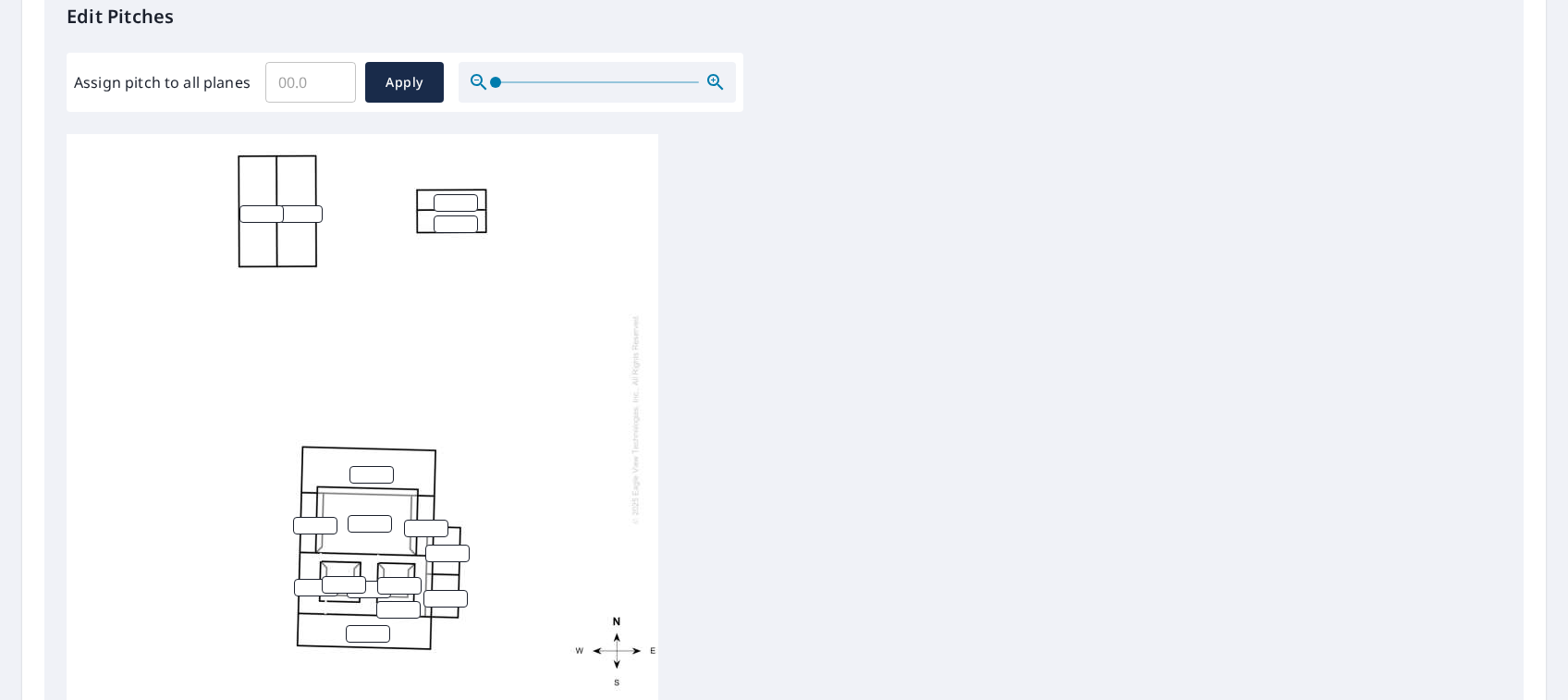 scroll, scrollTop: 23, scrollLeft: 0, axis: vertical 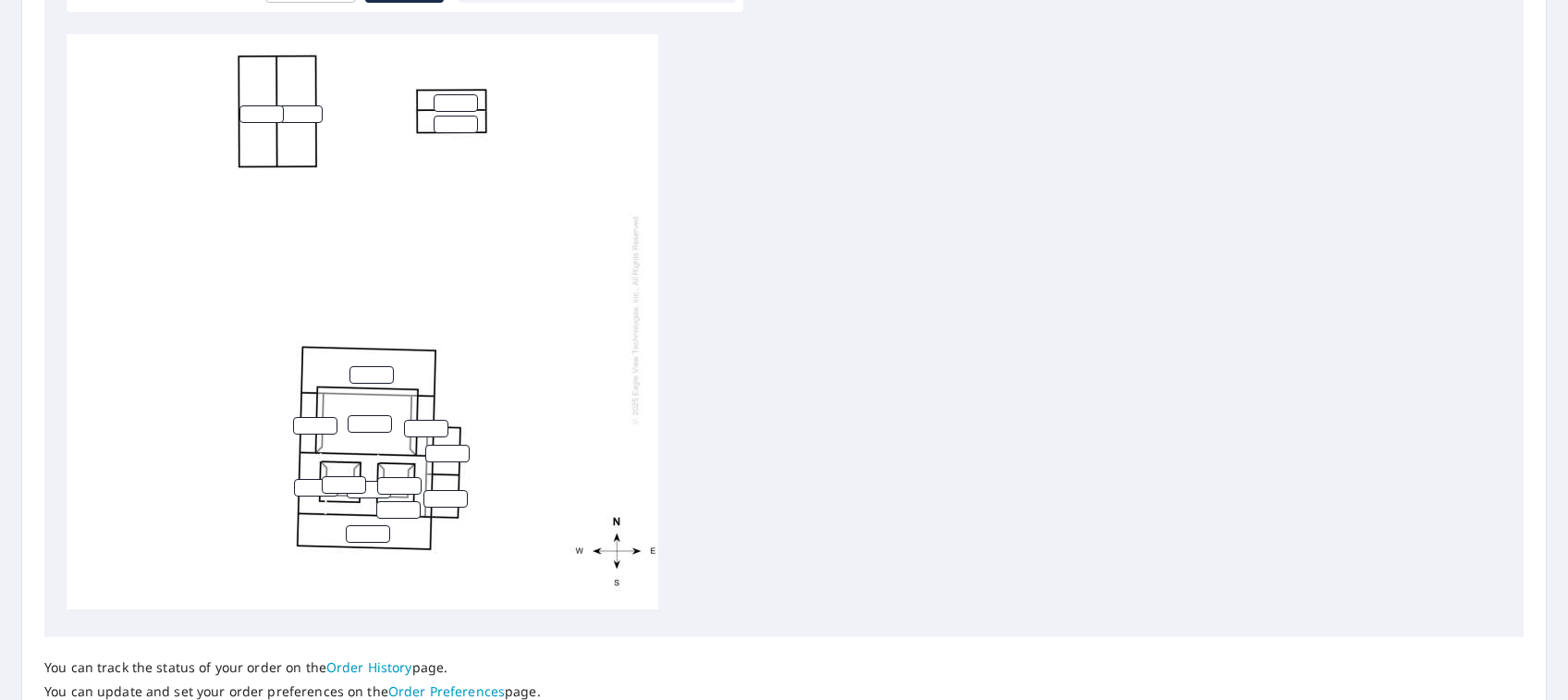 click at bounding box center [262, 114] 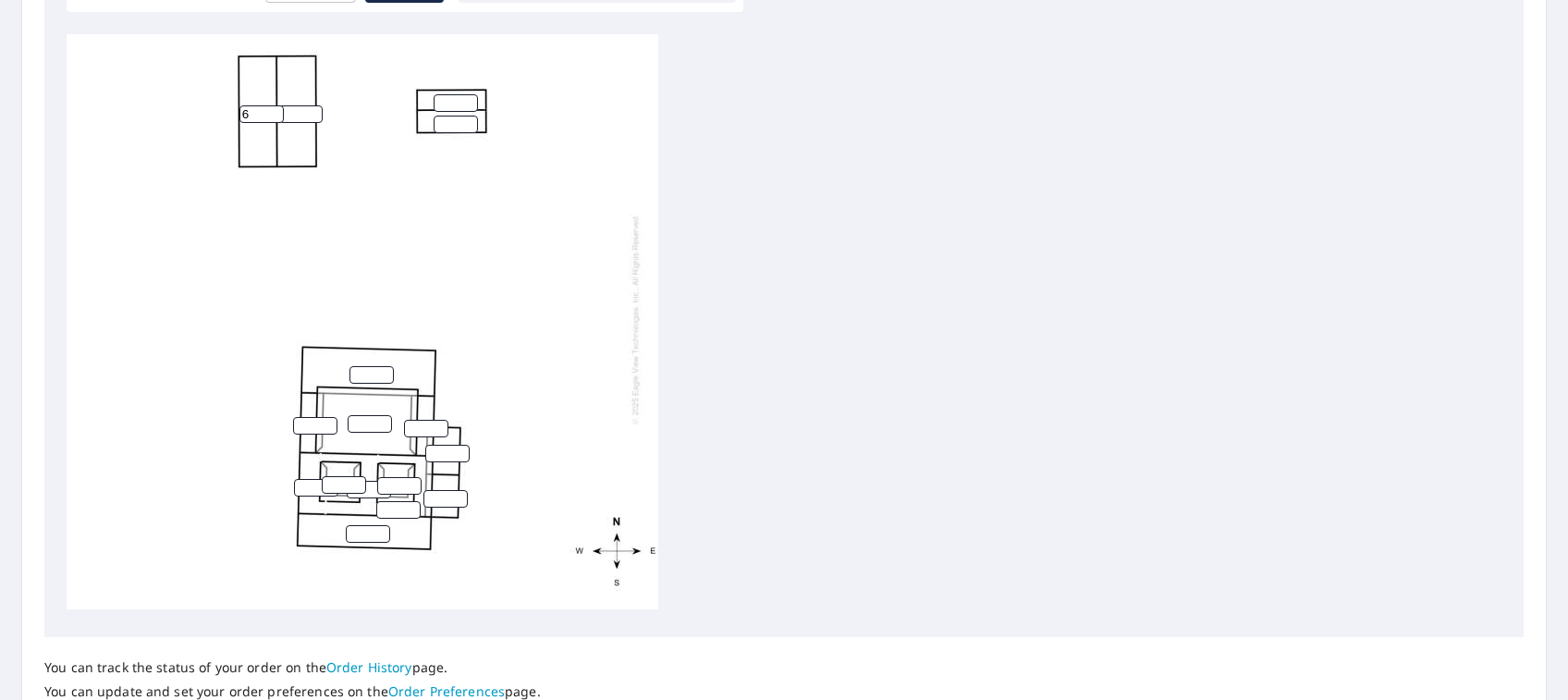 type on "6" 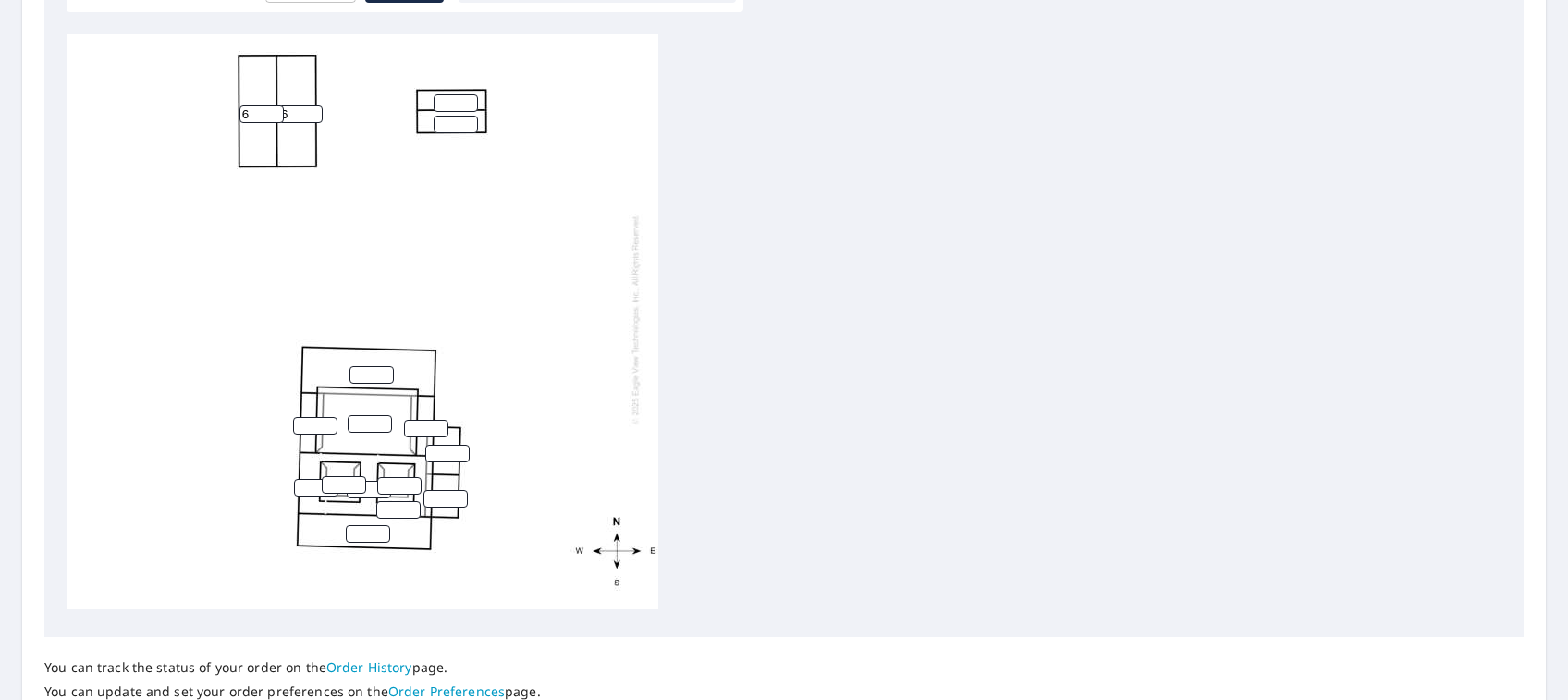 type on "6" 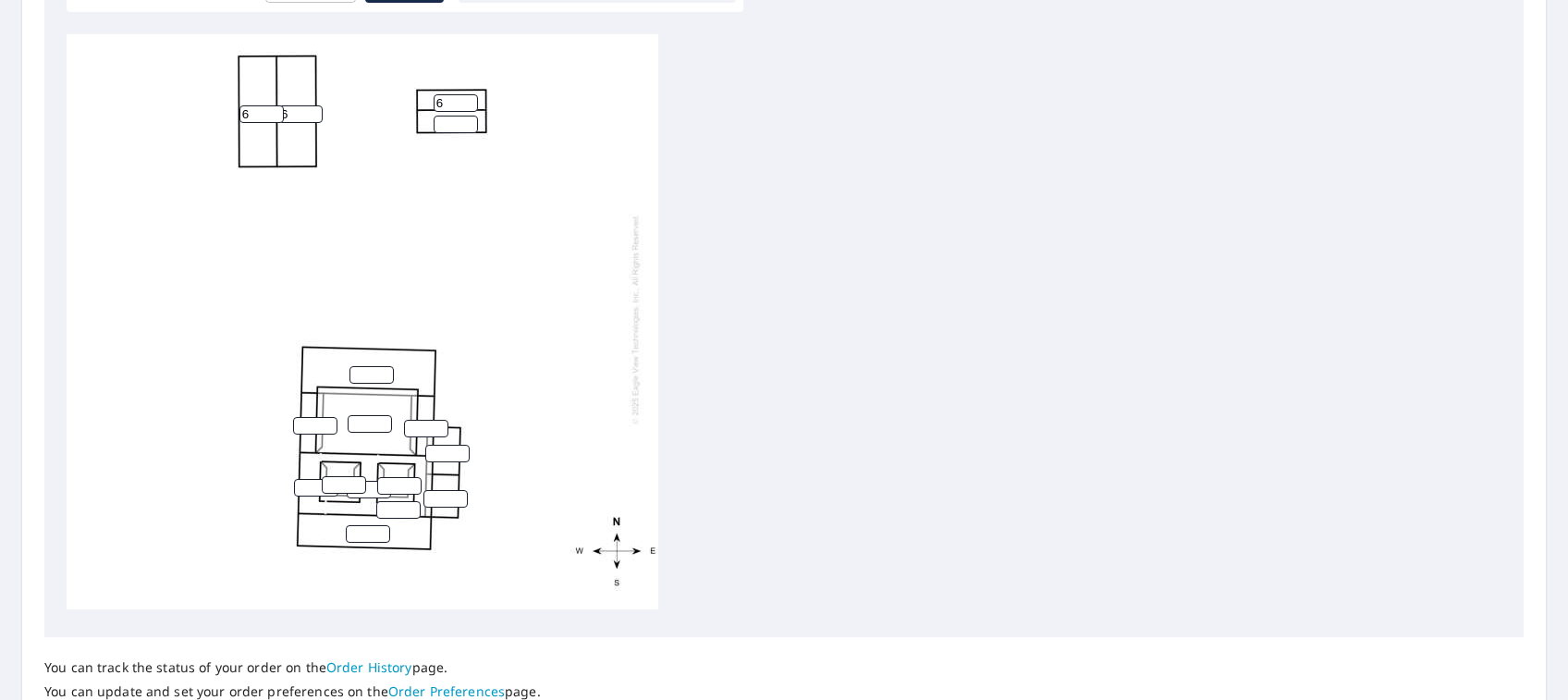 type on "6" 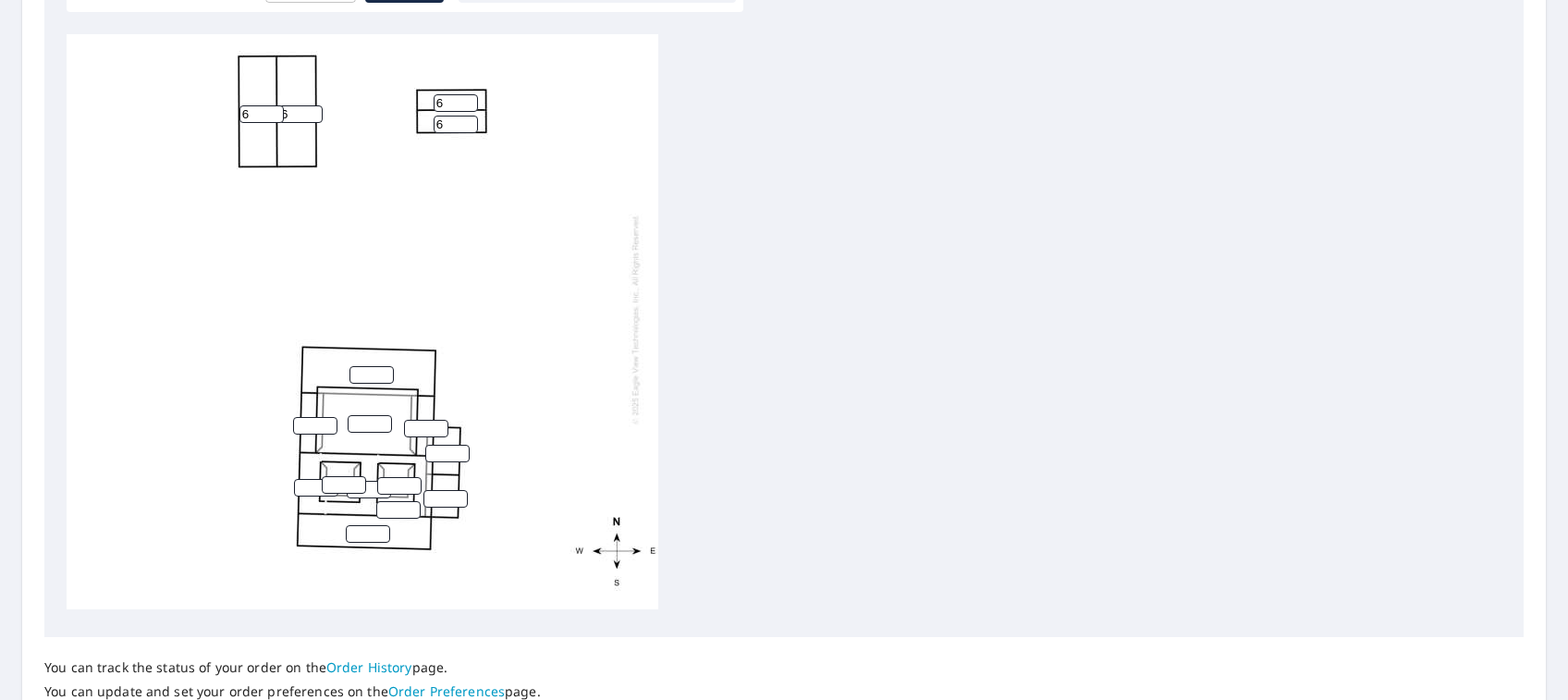 type on "6" 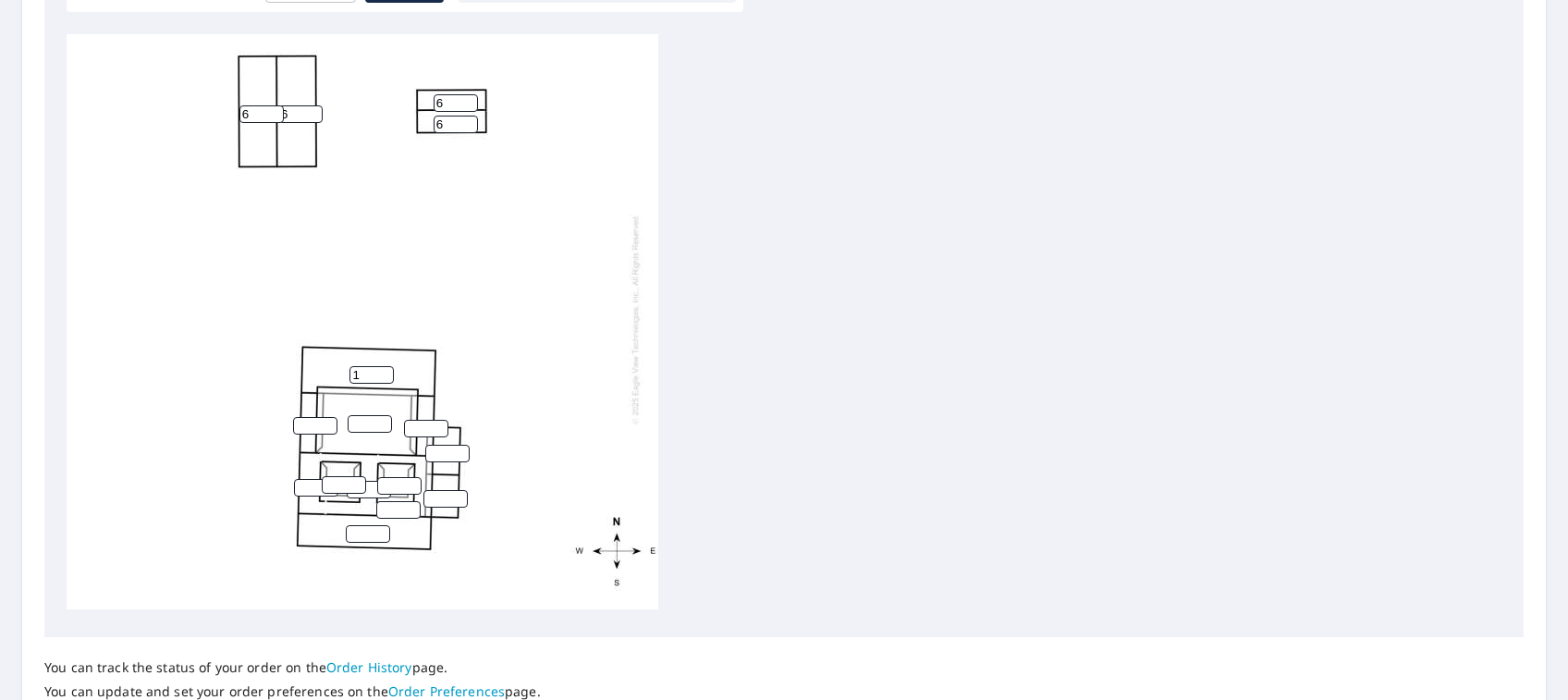 click on "1" at bounding box center (372, 375) 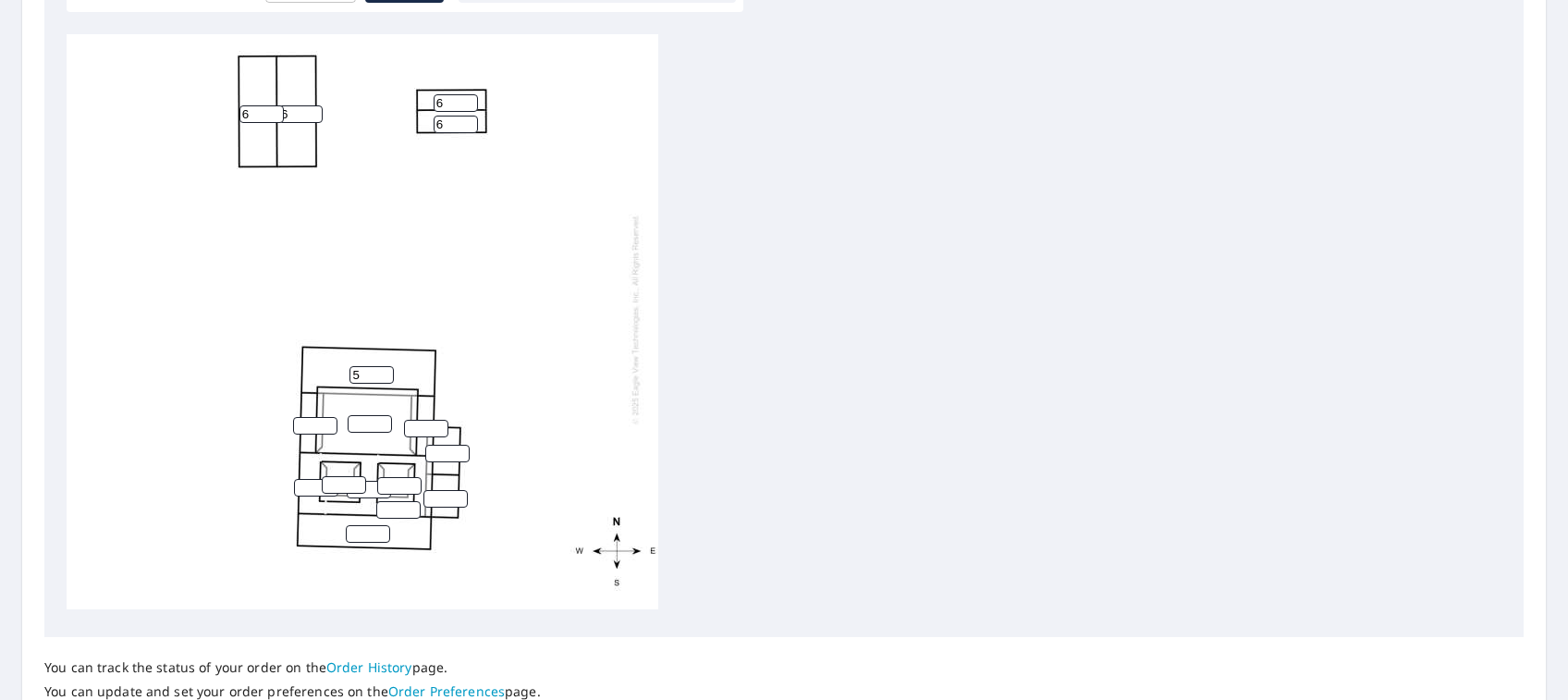 scroll, scrollTop: 0, scrollLeft: 0, axis: both 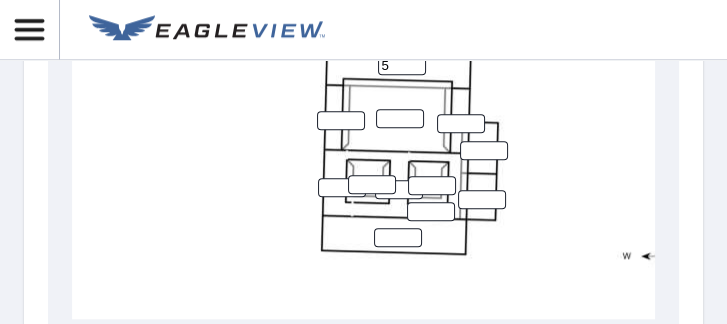 type on "5" 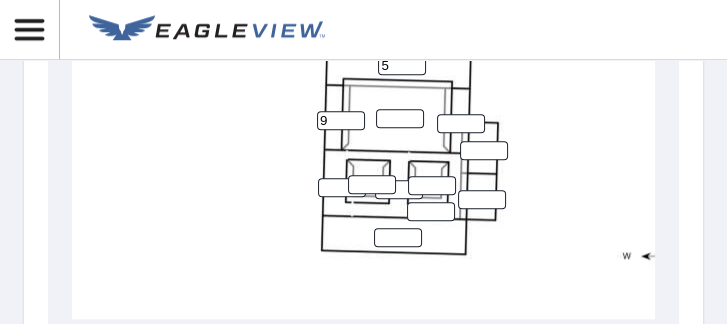 type on "9" 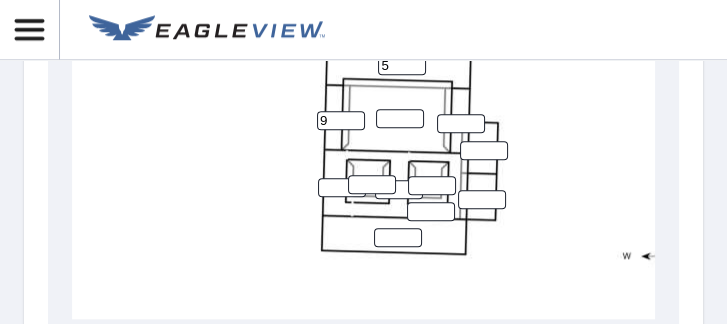 click at bounding box center (461, 123) 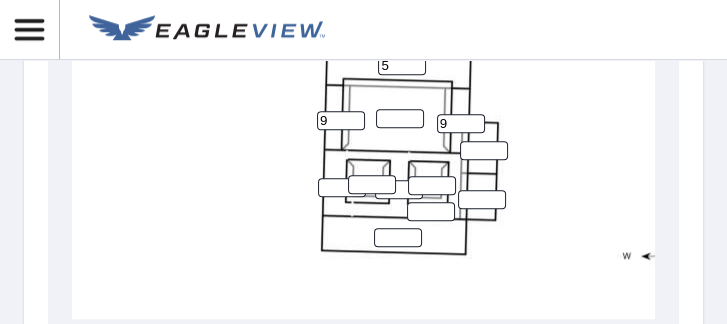 type on "9" 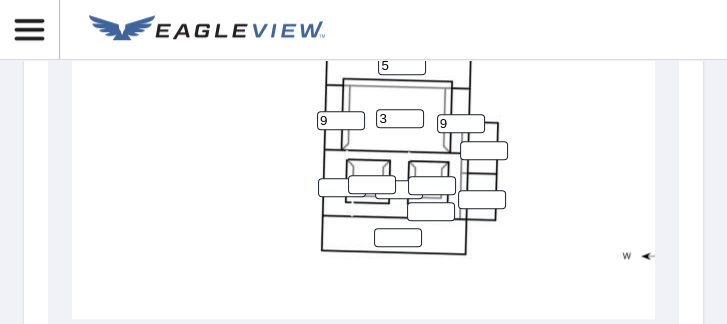 type on "3" 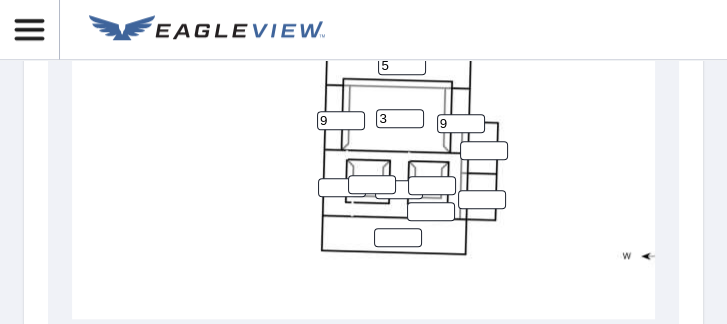 click at bounding box center (342, 187) 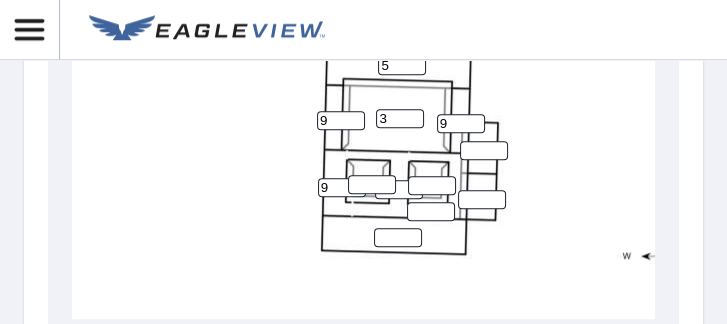 type on "9" 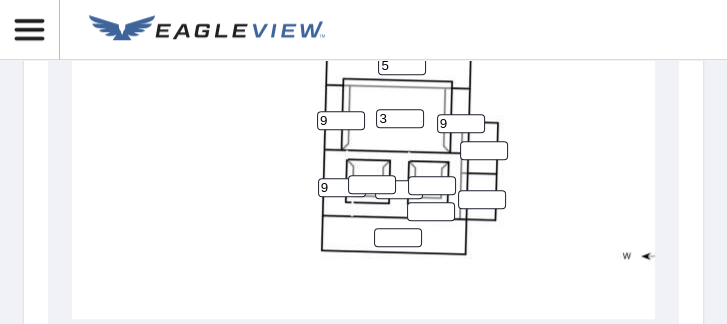 click at bounding box center (432, 185) 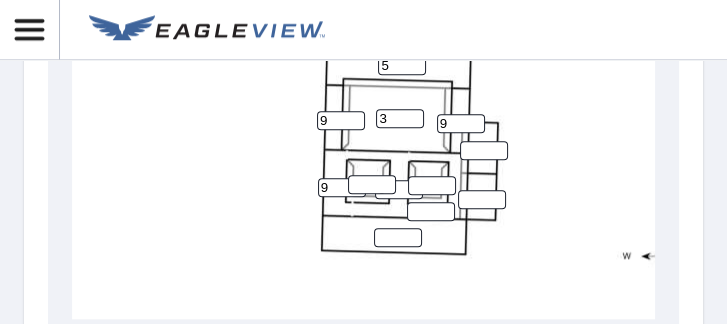 type on "9" 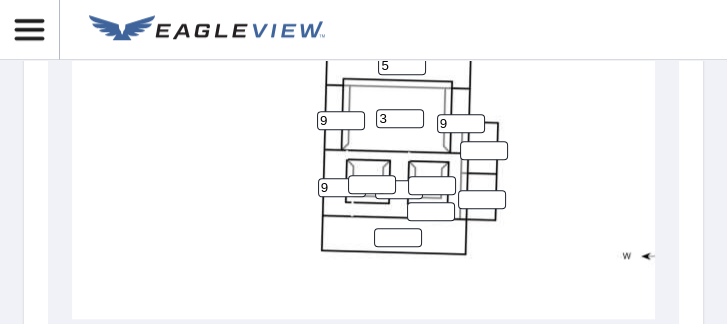 click at bounding box center [484, 150] 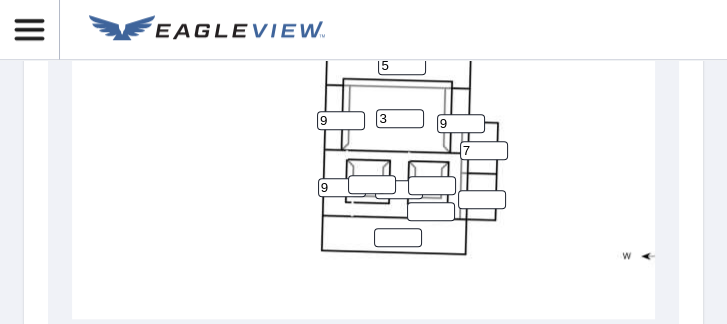 type on "7" 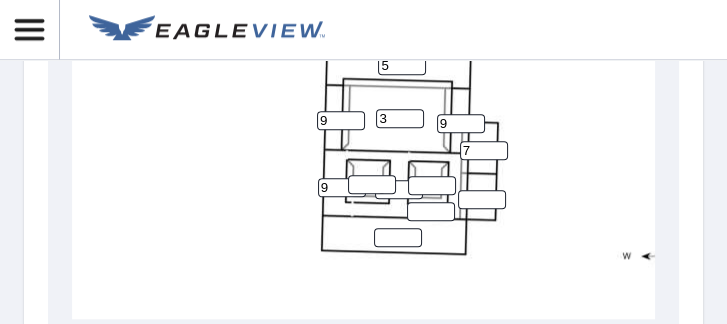 click at bounding box center (482, 199) 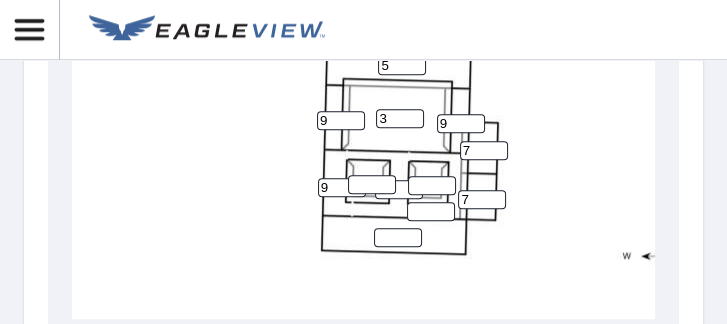 type on "7" 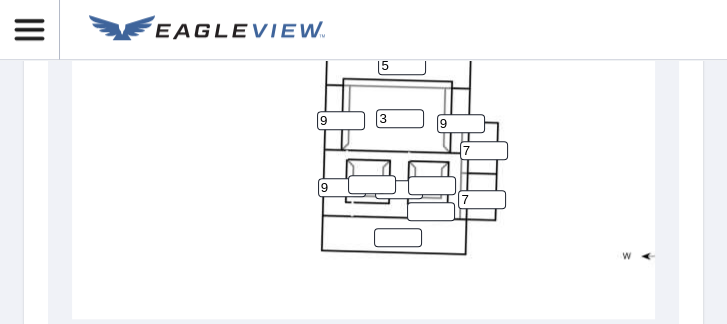 click at bounding box center [431, 211] 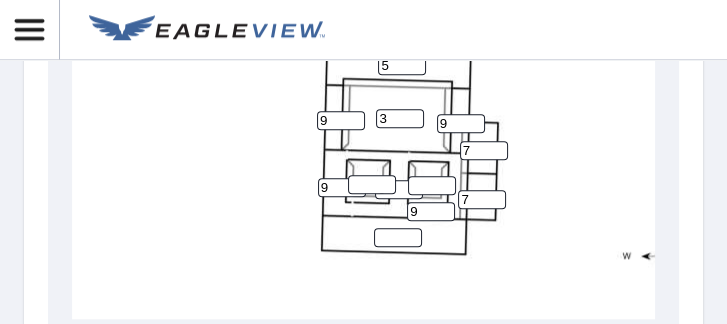 type on "9" 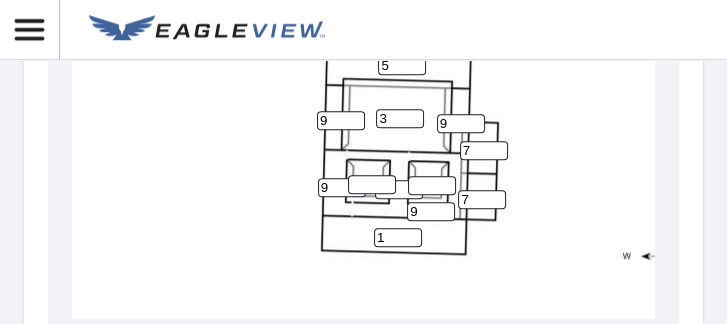 click on "1" at bounding box center [398, 237] 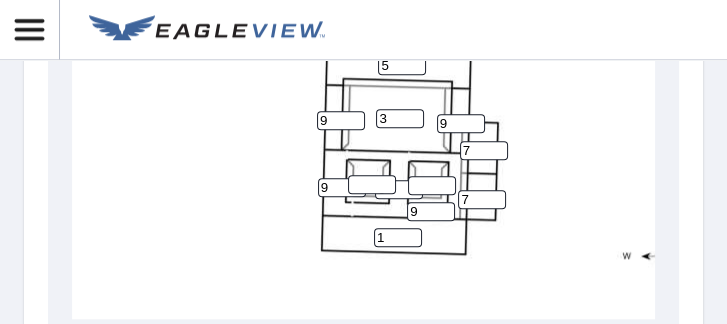 click on "1" at bounding box center (398, 237) 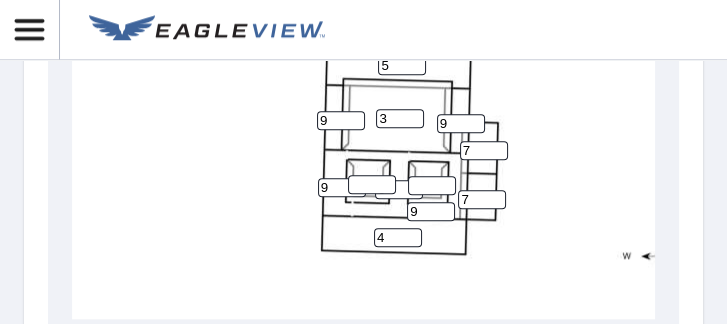 type on "4" 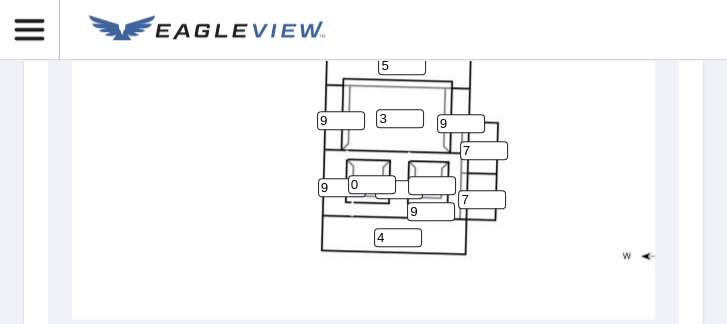 click on "0" at bounding box center (372, 184) 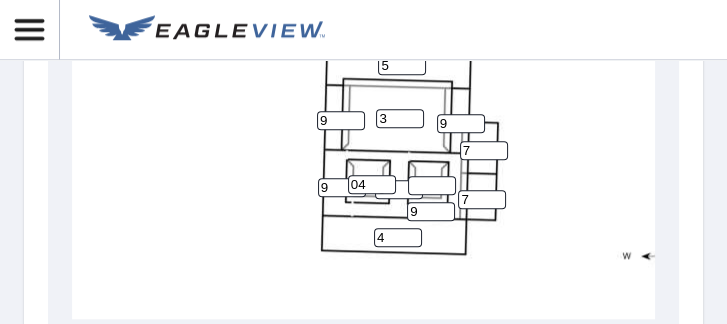 type on "04" 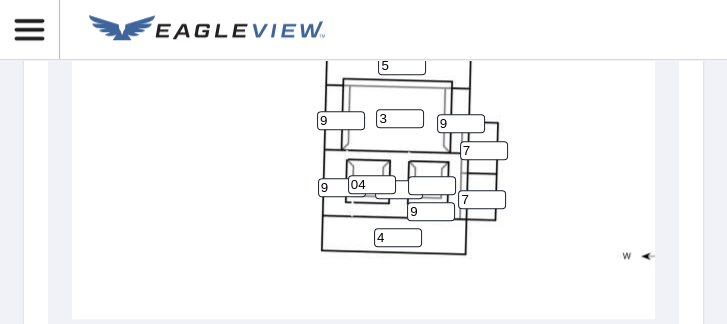 click at bounding box center (432, 185) 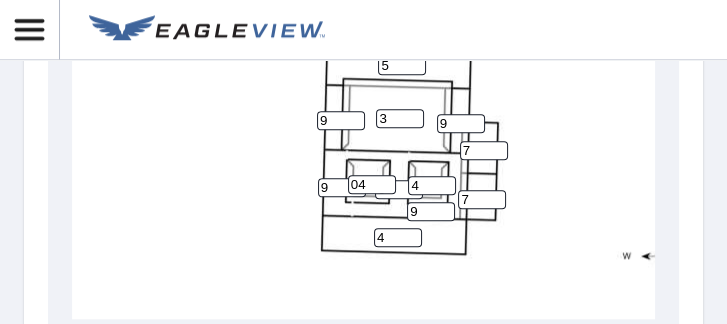 type on "4" 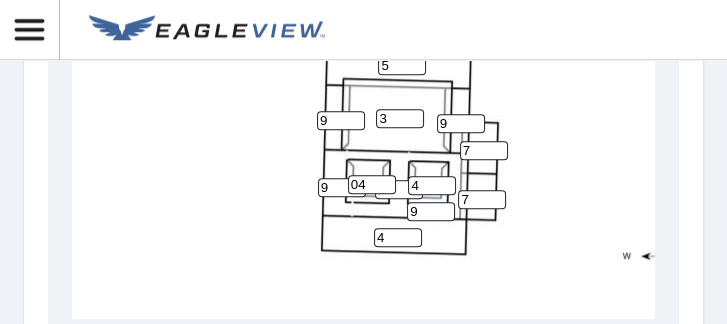 scroll, scrollTop: 14, scrollLeft: 0, axis: vertical 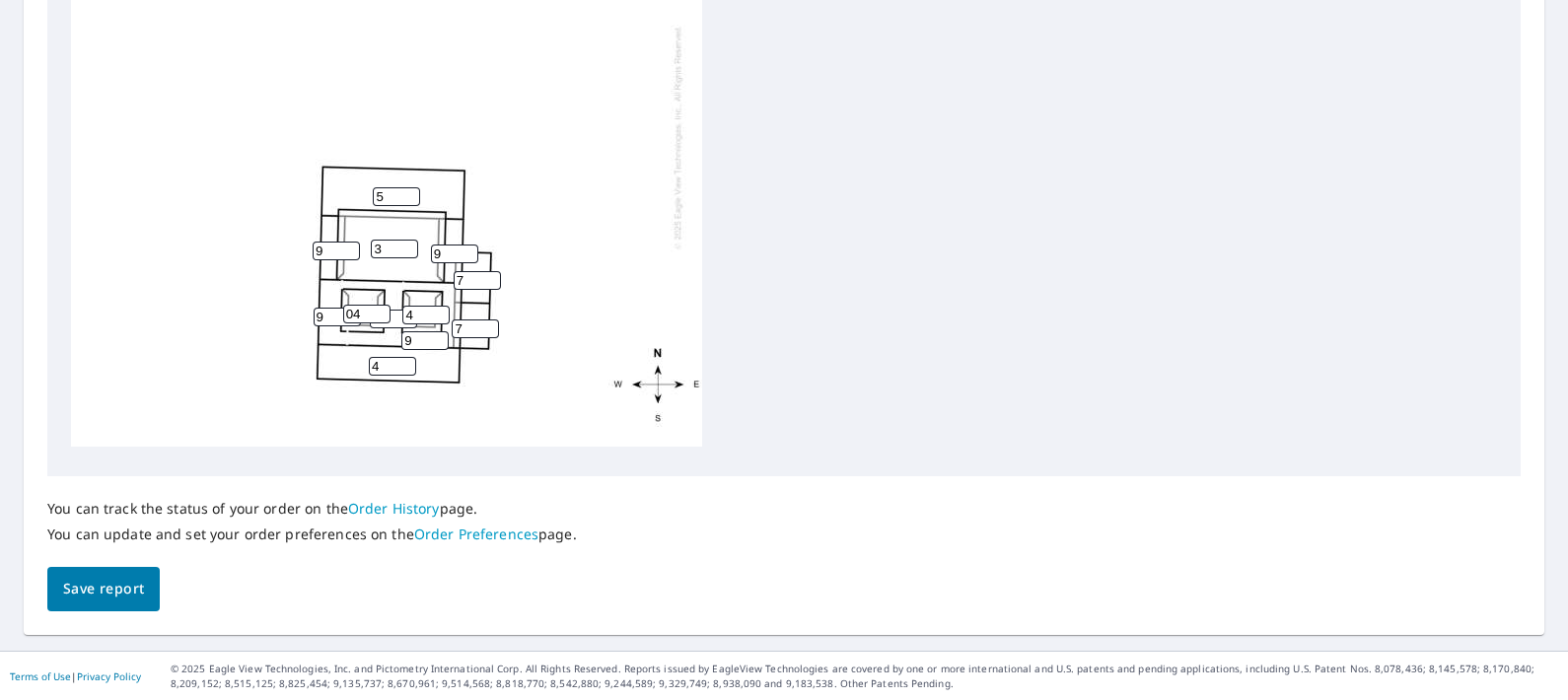 click on "Save report" at bounding box center [104, 589] 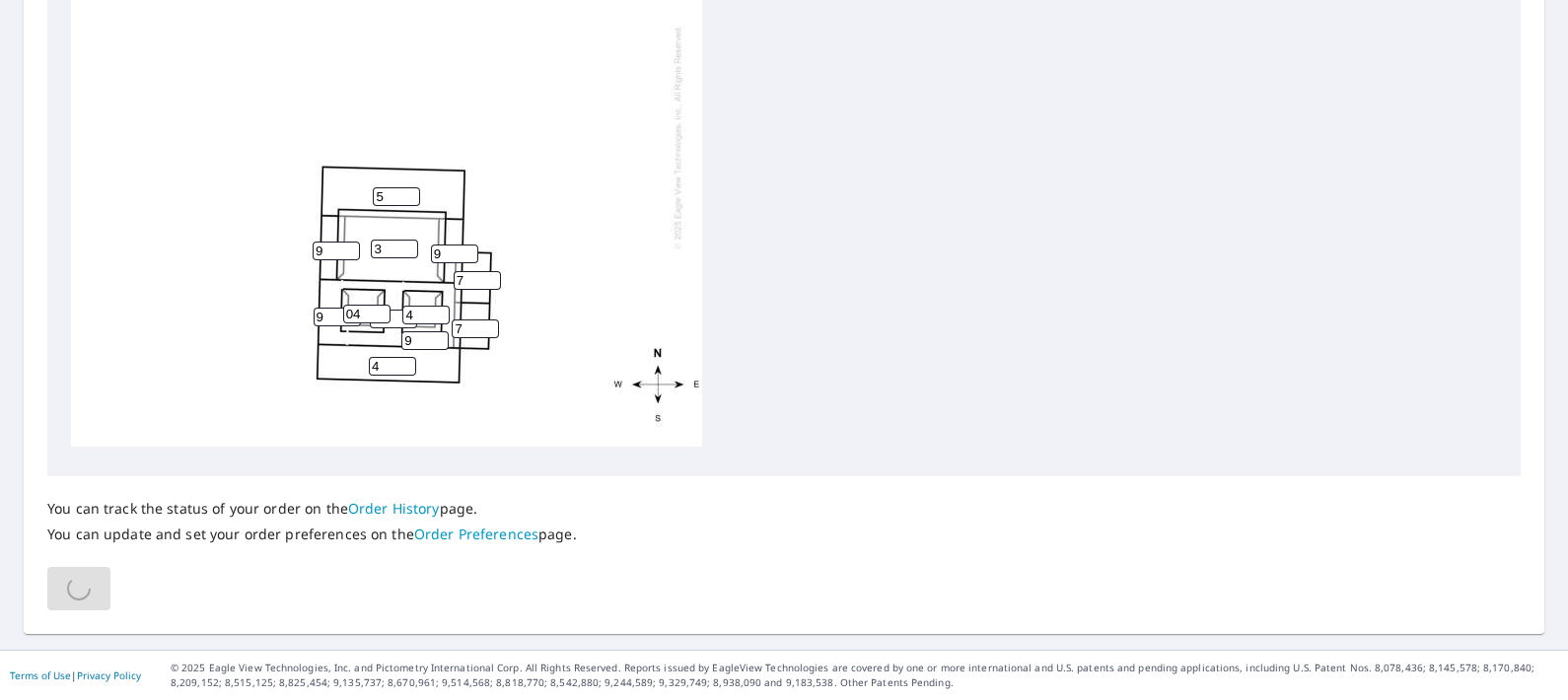 scroll, scrollTop: 859, scrollLeft: 0, axis: vertical 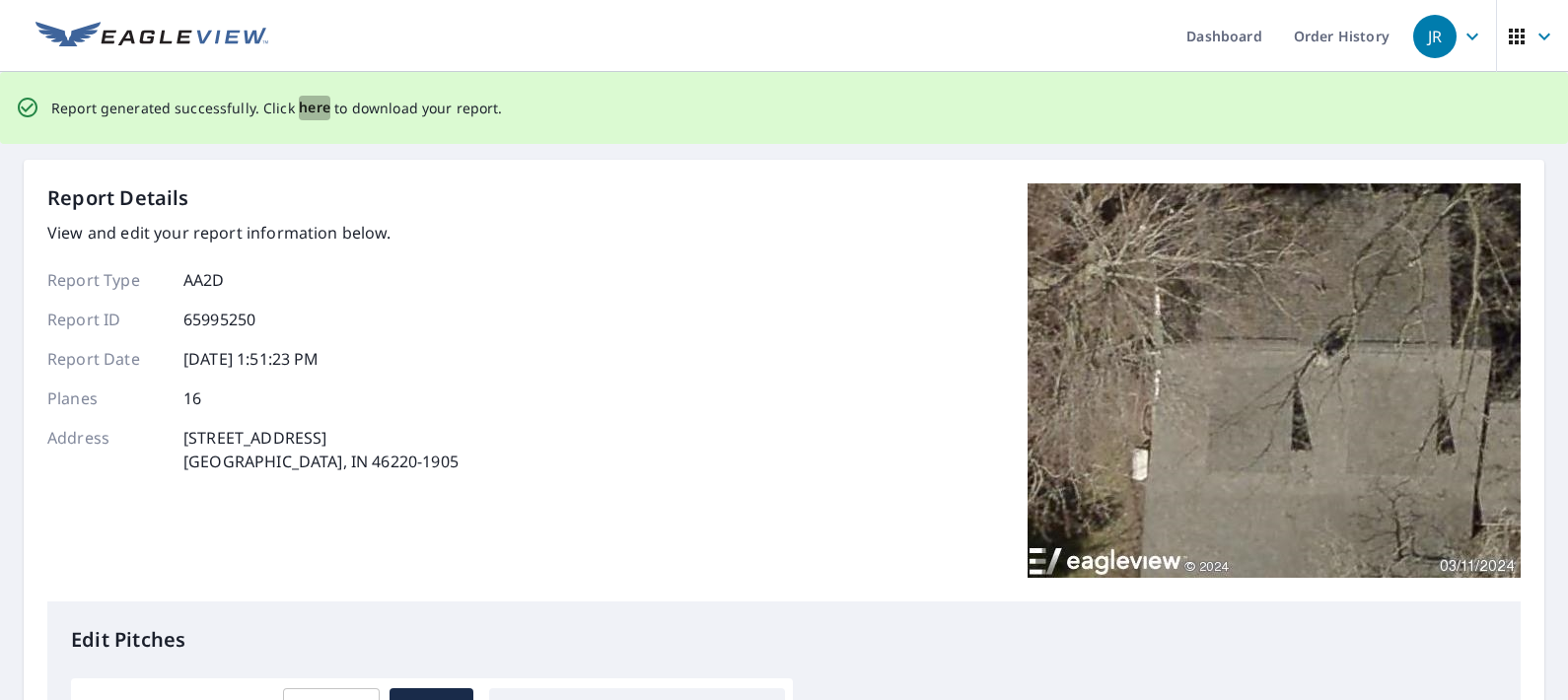 click on "here" at bounding box center (315, 107) 